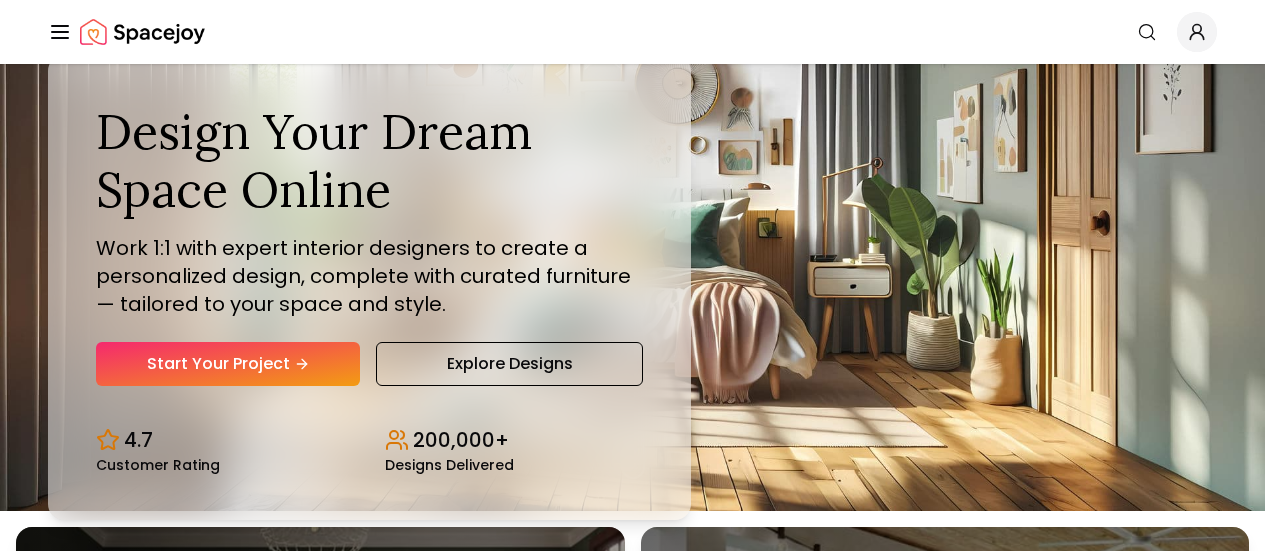 scroll, scrollTop: 0, scrollLeft: 0, axis: both 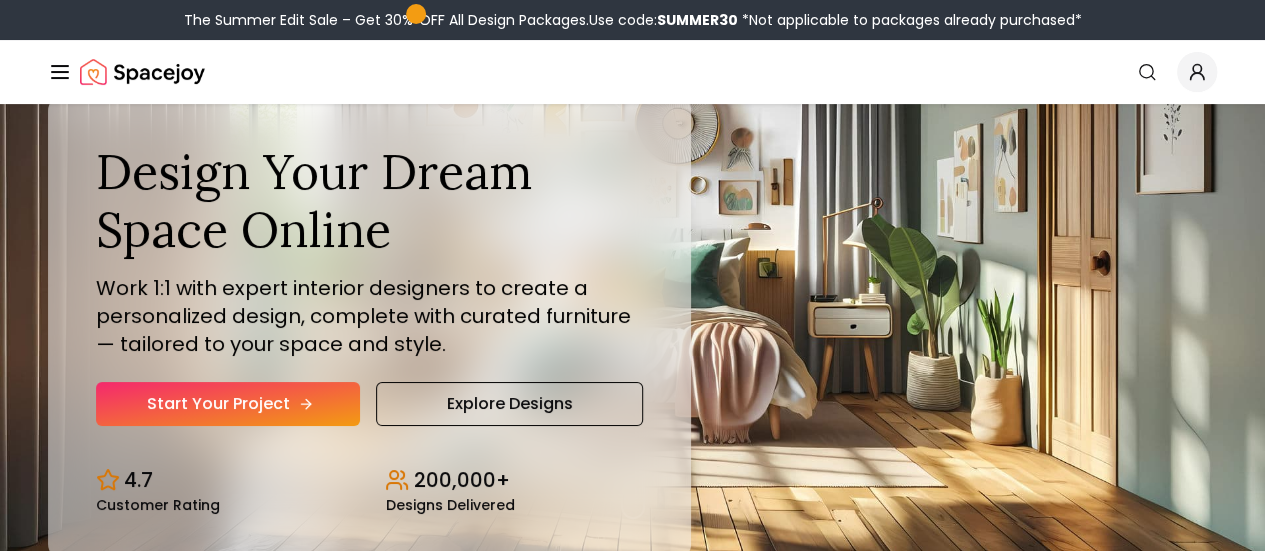 click on "Start Your Project" at bounding box center [228, 404] 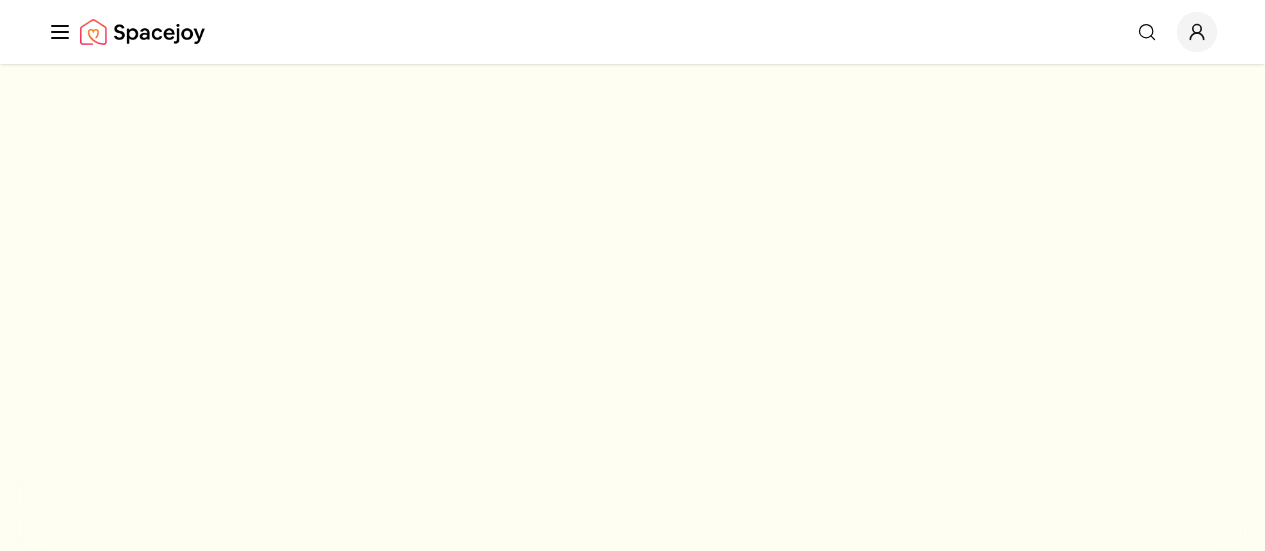scroll, scrollTop: 0, scrollLeft: 0, axis: both 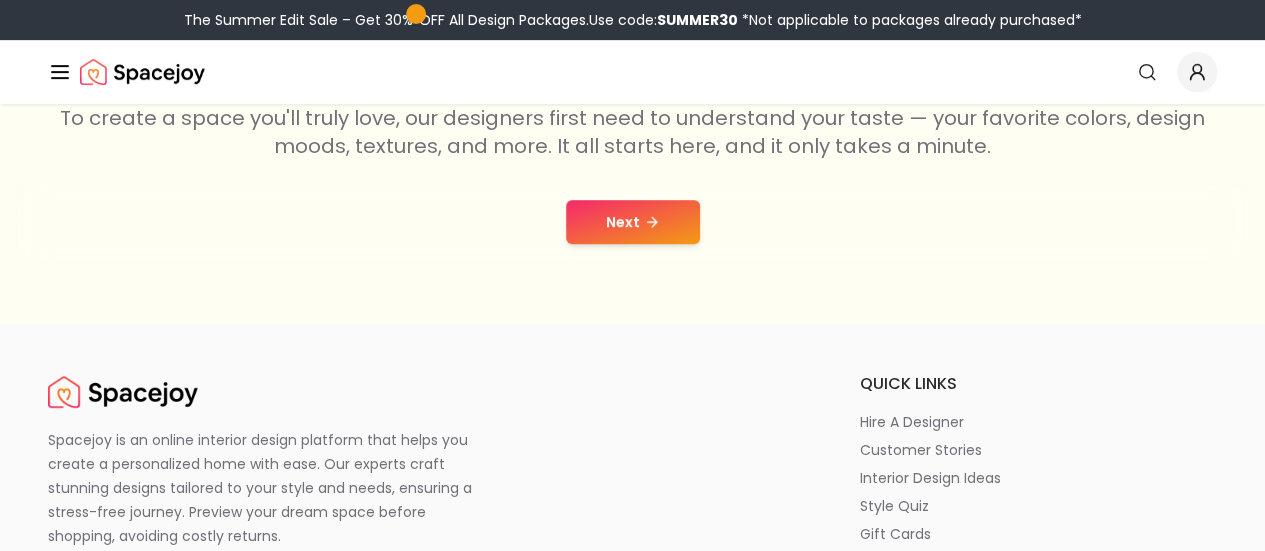 click on "Next" at bounding box center [633, 222] 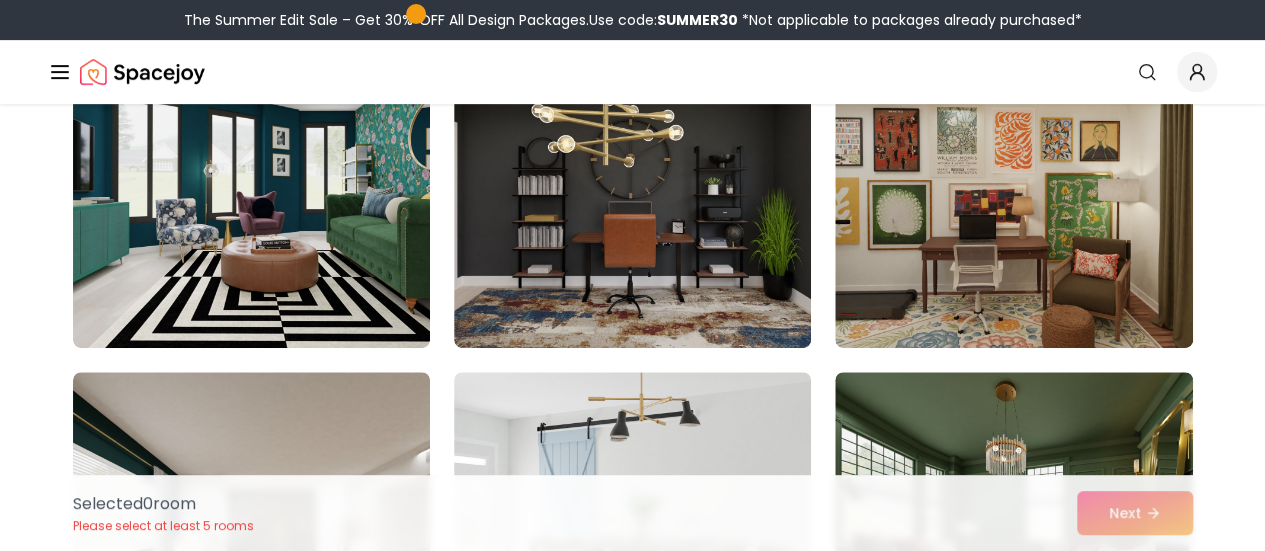 scroll, scrollTop: 0, scrollLeft: 0, axis: both 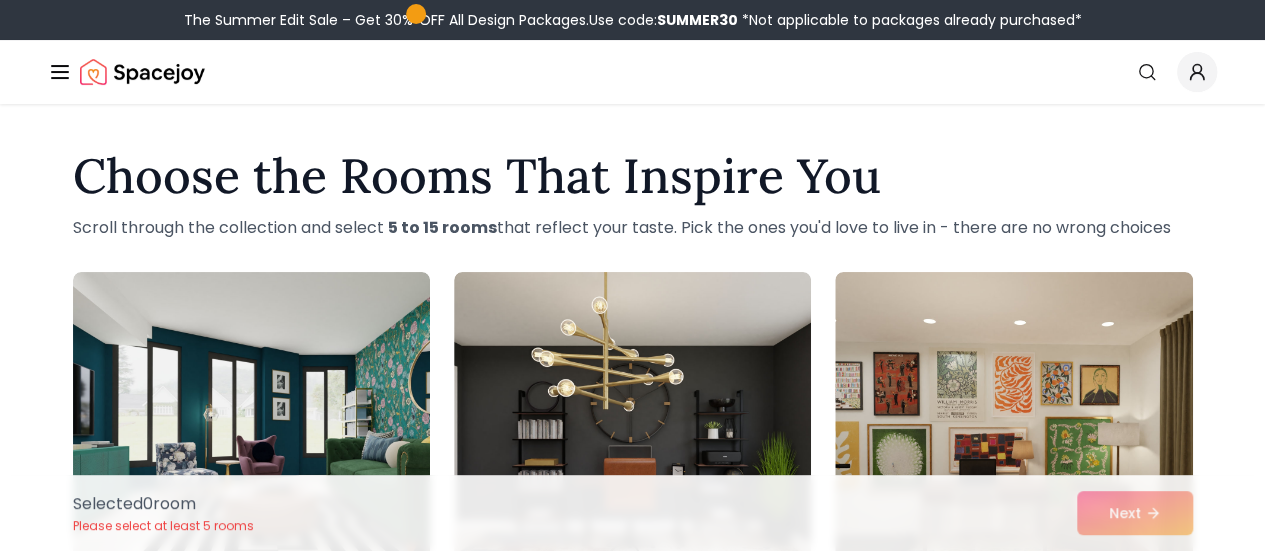 click on "Start Your Project" at bounding box center [0, 0] 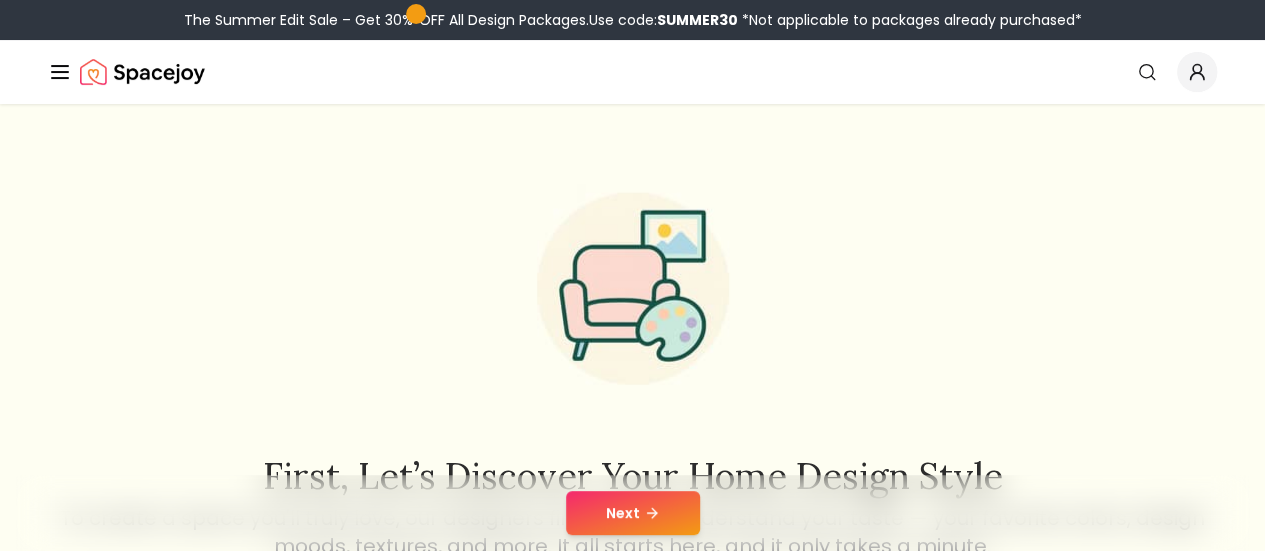 scroll, scrollTop: 300, scrollLeft: 0, axis: vertical 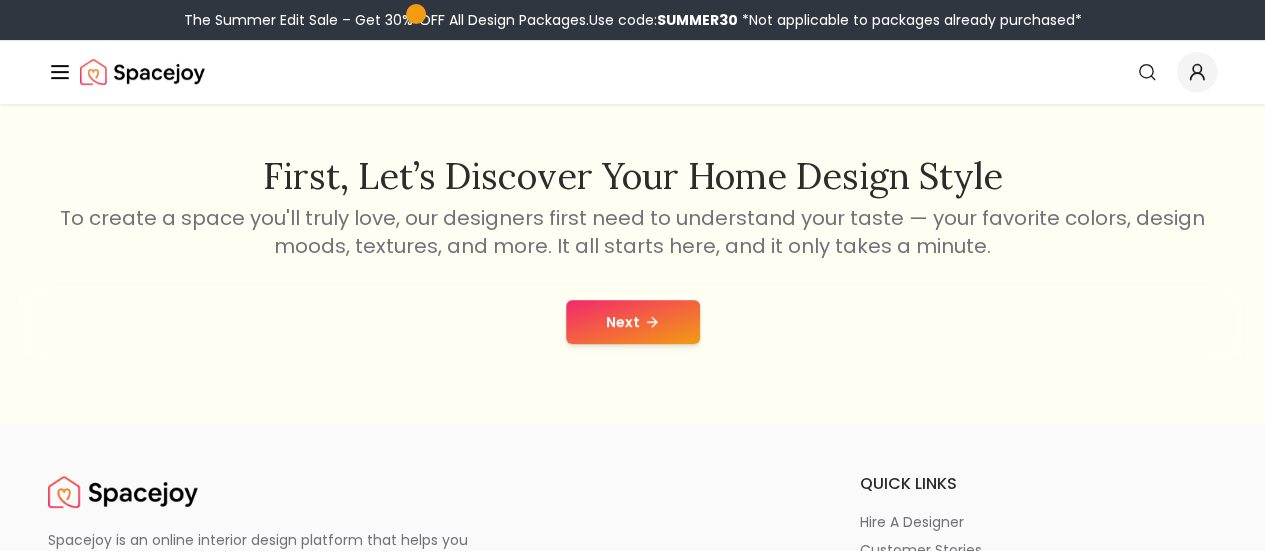 click on "Next" at bounding box center (633, 322) 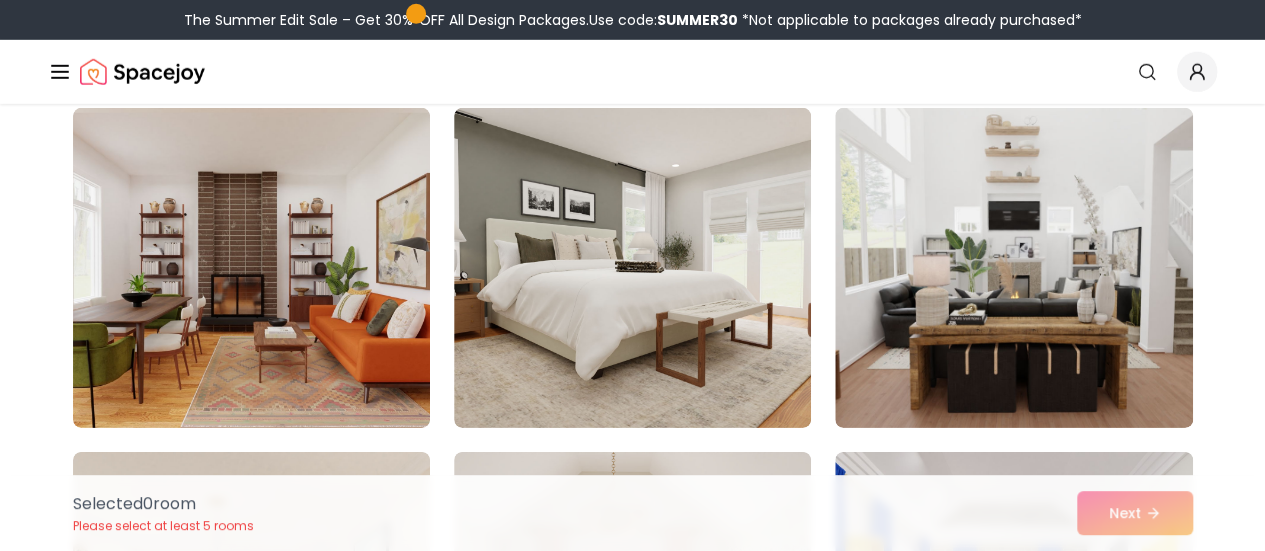 scroll, scrollTop: 7000, scrollLeft: 0, axis: vertical 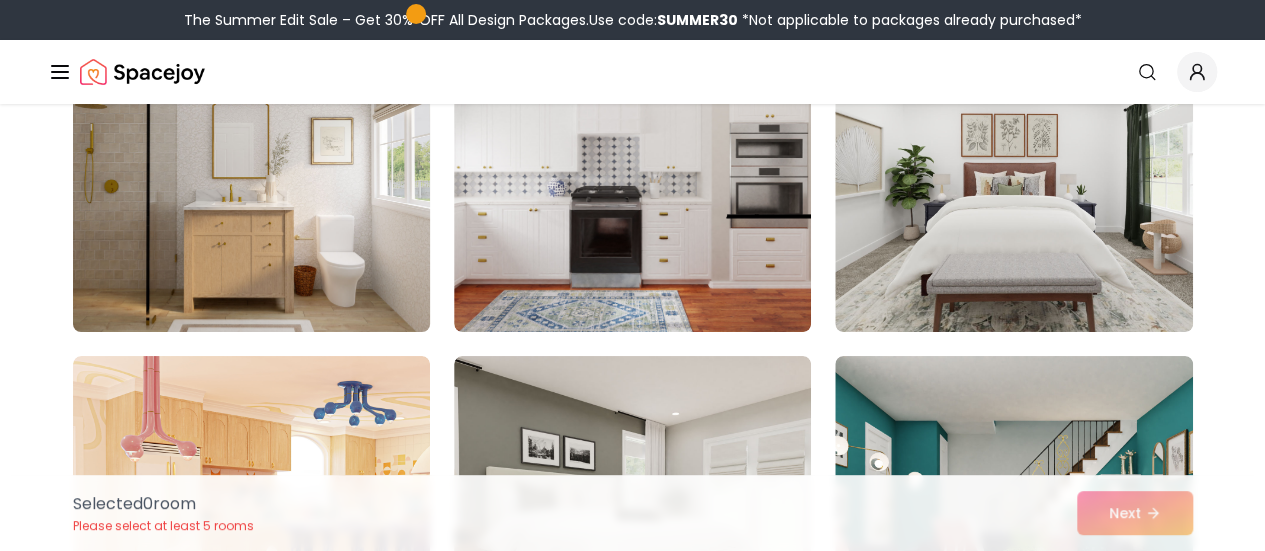 click at bounding box center [251, 172] 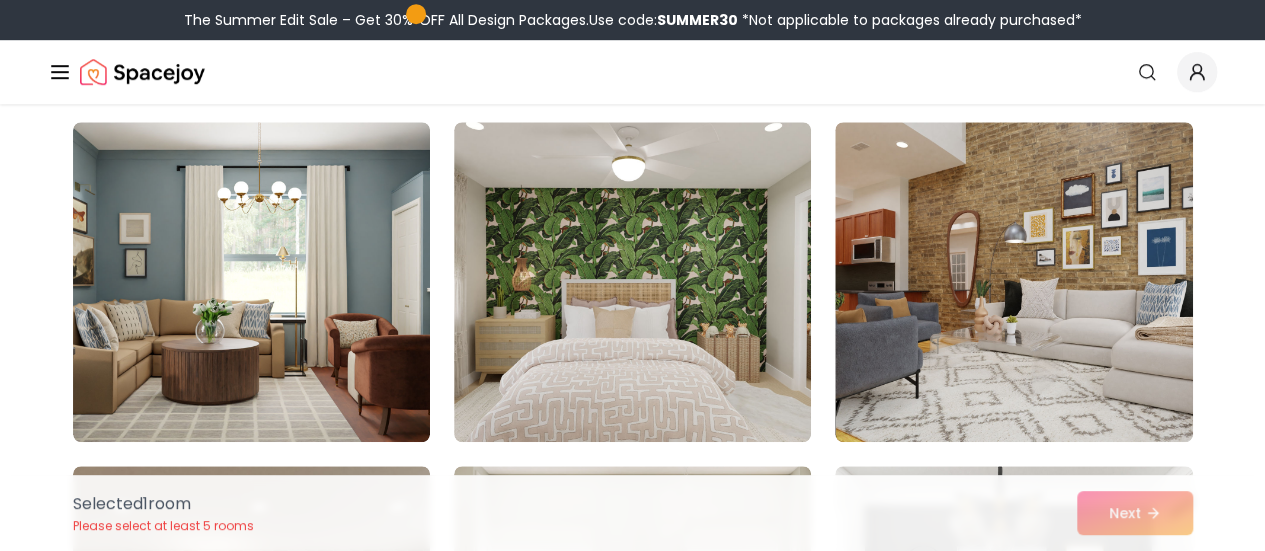 scroll, scrollTop: 8184, scrollLeft: 0, axis: vertical 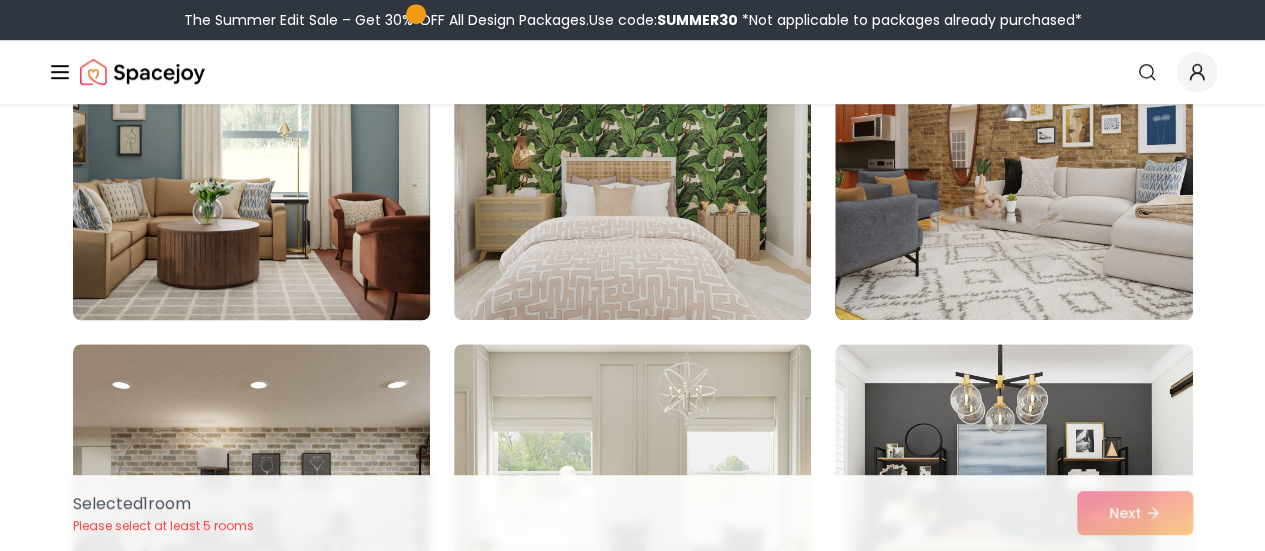 click at bounding box center [251, 160] 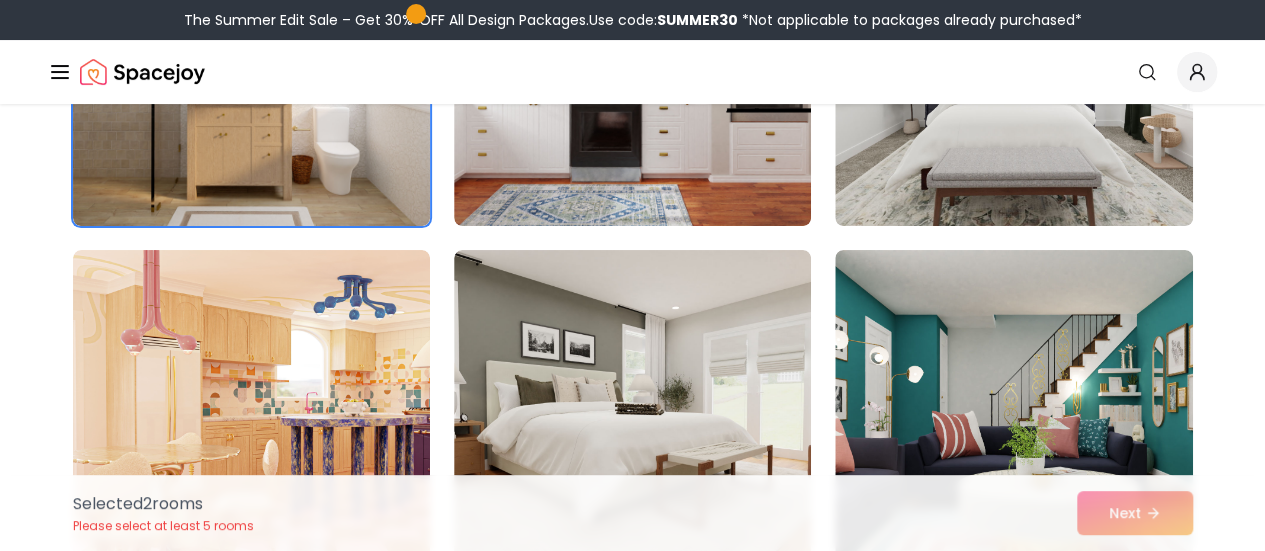 scroll, scrollTop: 7484, scrollLeft: 0, axis: vertical 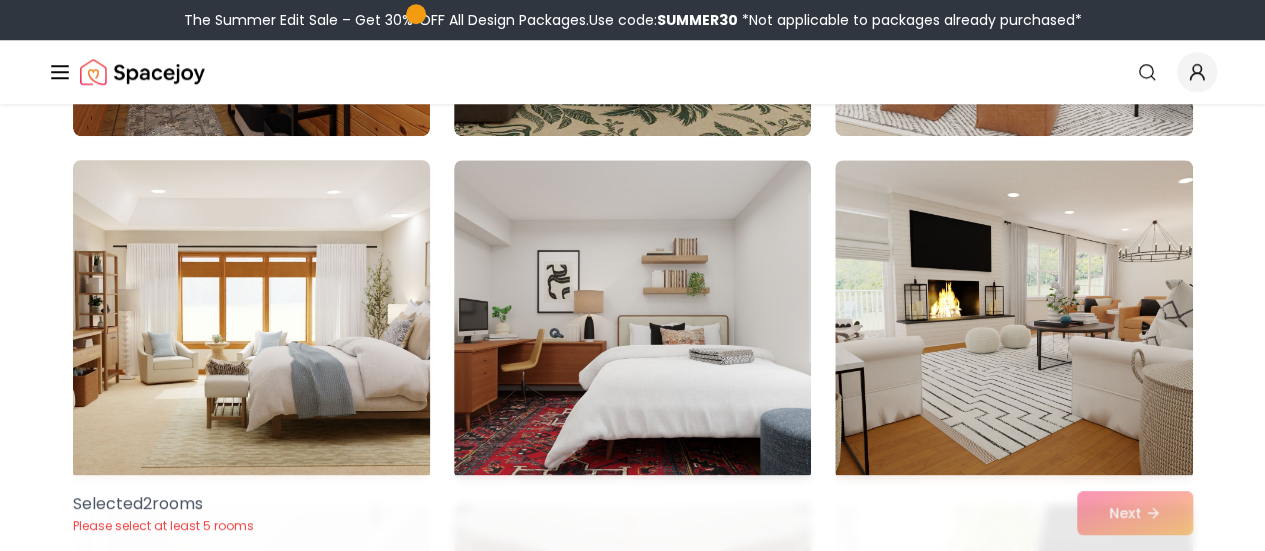 click at bounding box center (251, 320) 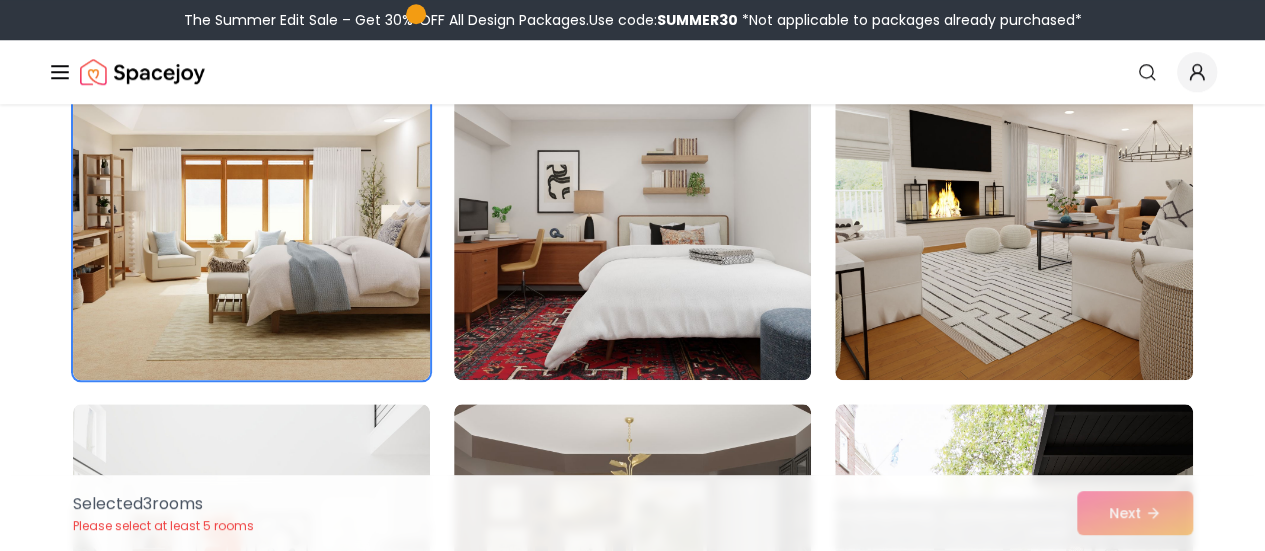 scroll, scrollTop: 1200, scrollLeft: 0, axis: vertical 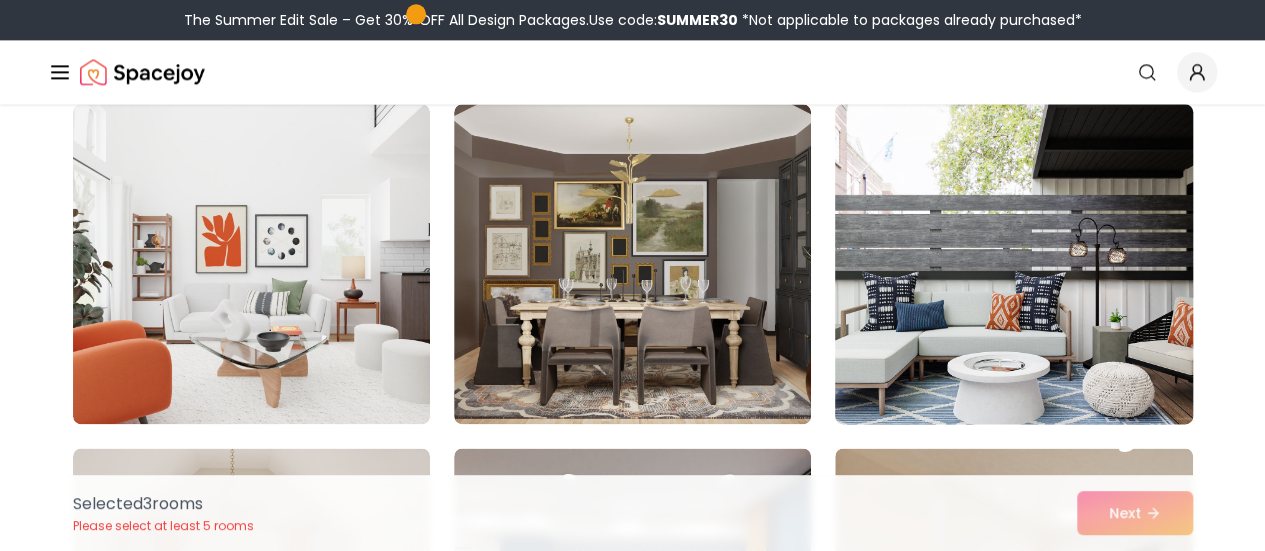 click at bounding box center [1013, 264] 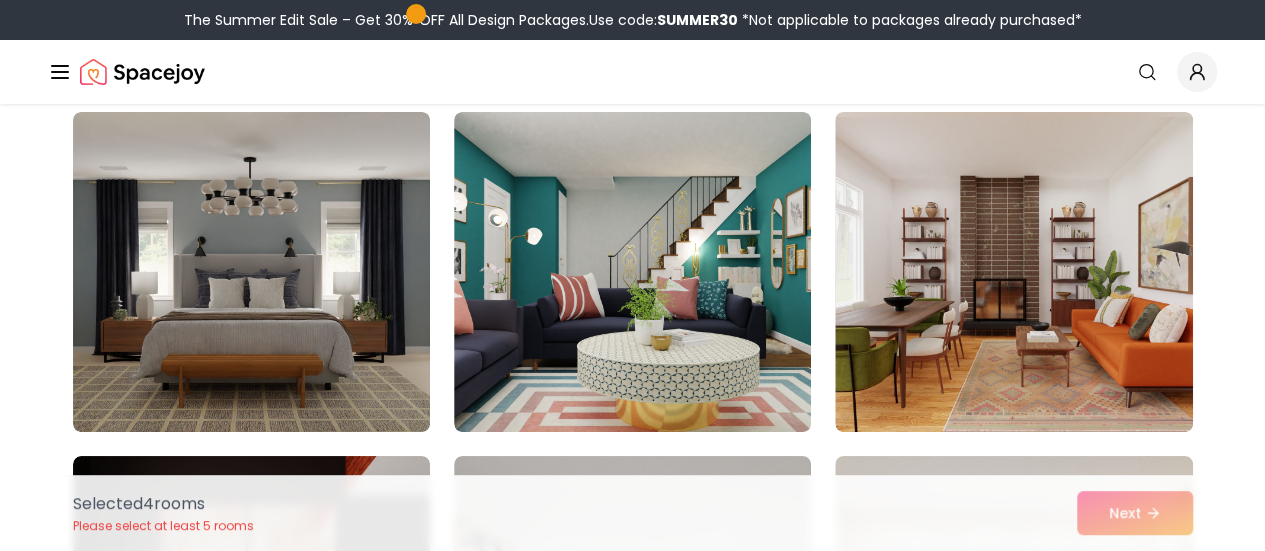 scroll, scrollTop: 4000, scrollLeft: 0, axis: vertical 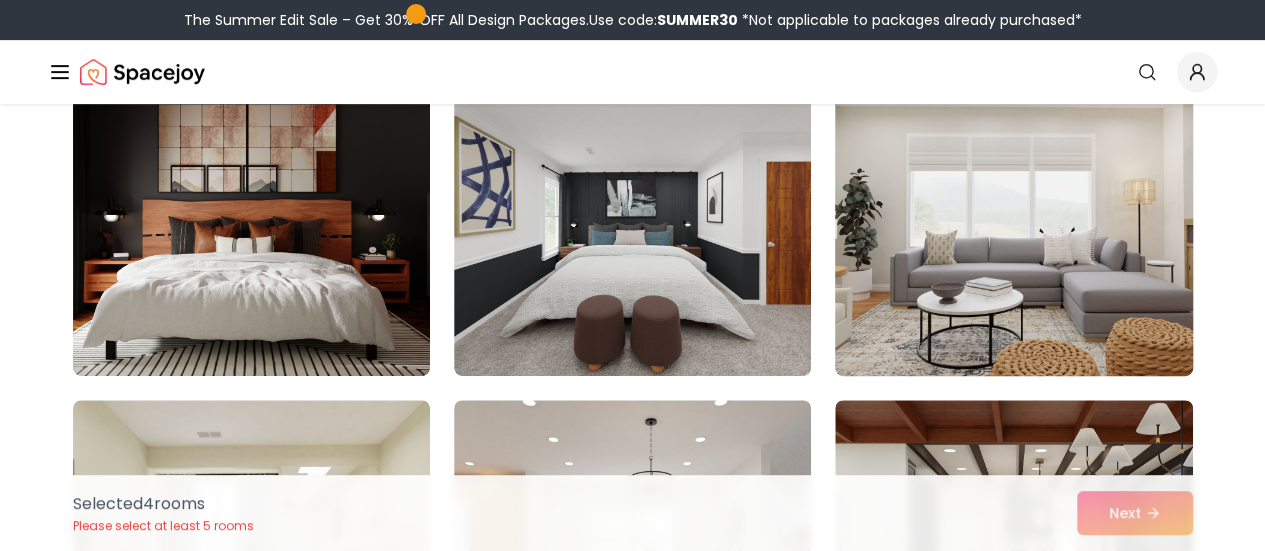 click at bounding box center (1013, 216) 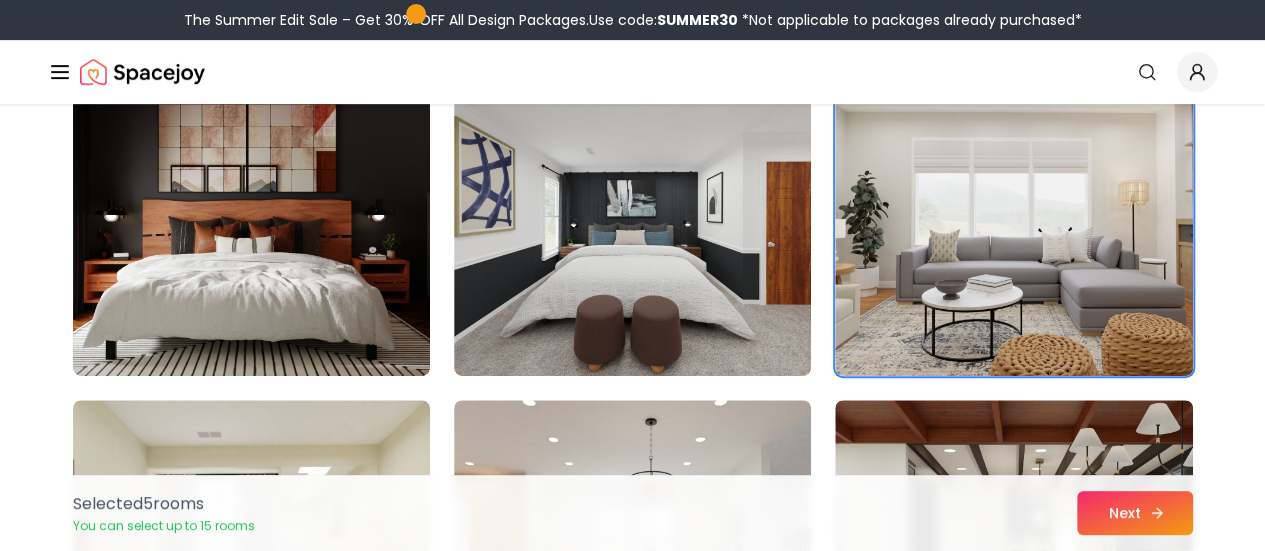 click on "Next" at bounding box center [1135, 513] 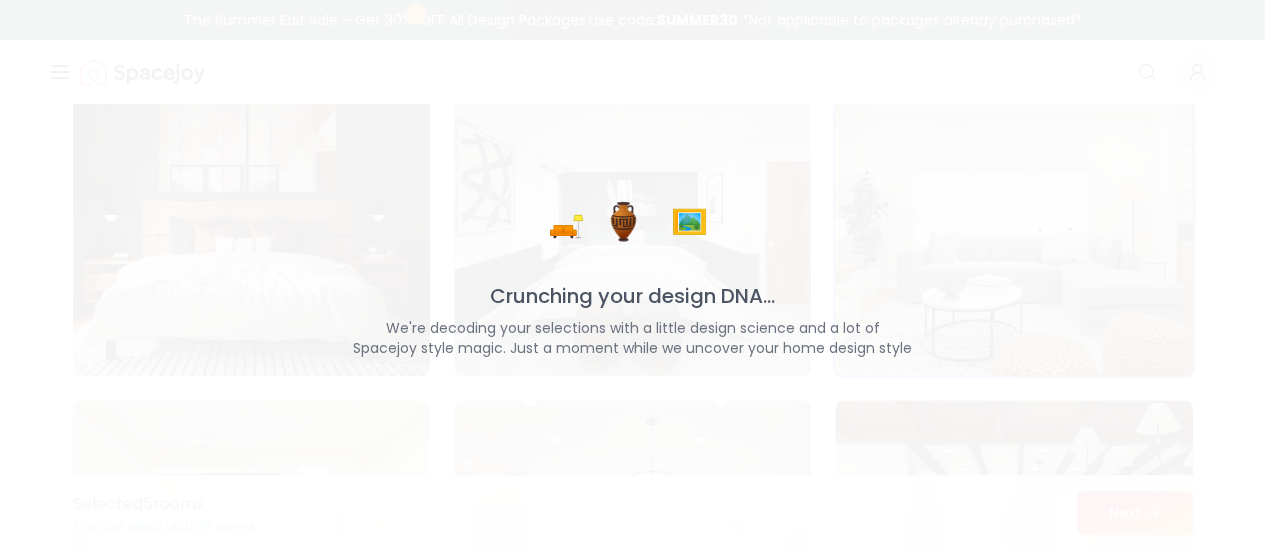 scroll, scrollTop: 4000, scrollLeft: 0, axis: vertical 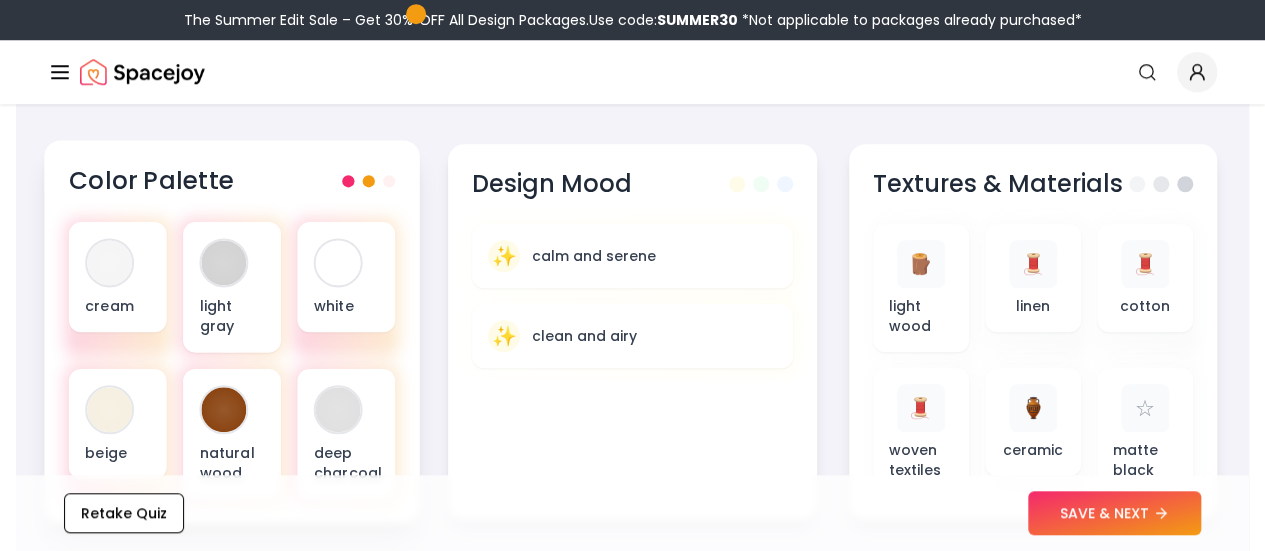 click at bounding box center [369, 181] 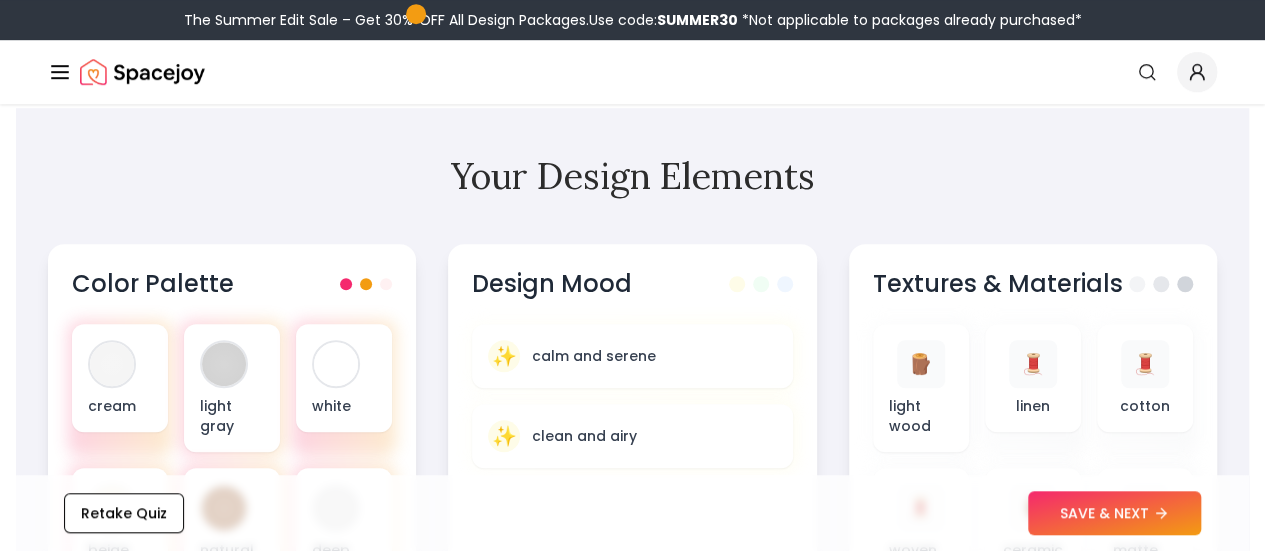 scroll, scrollTop: 800, scrollLeft: 0, axis: vertical 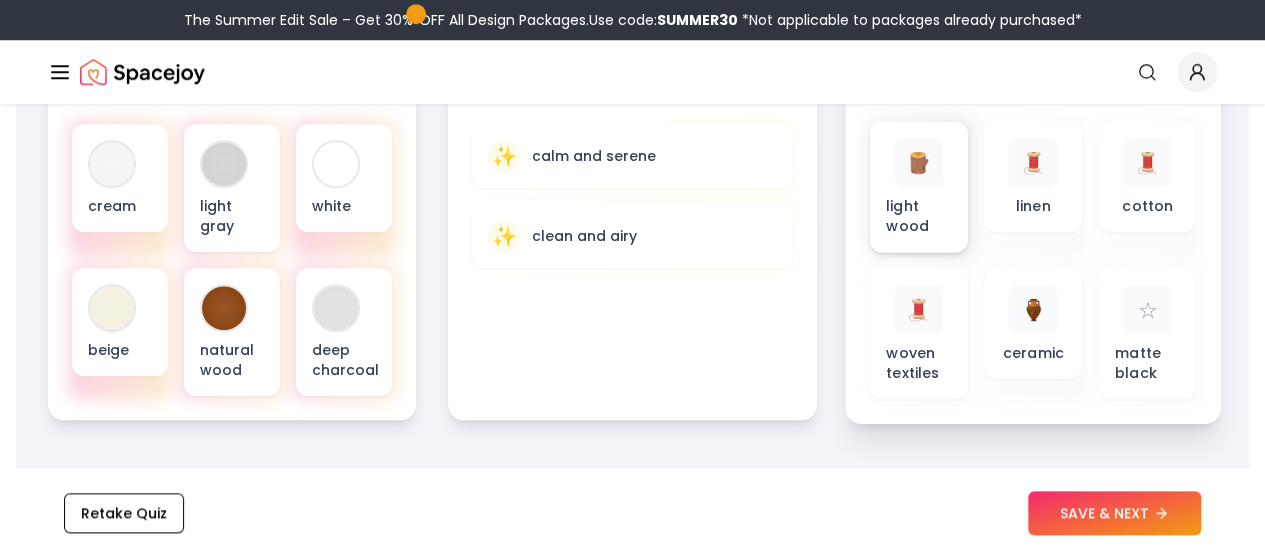 click on "light wood" at bounding box center (918, 215) 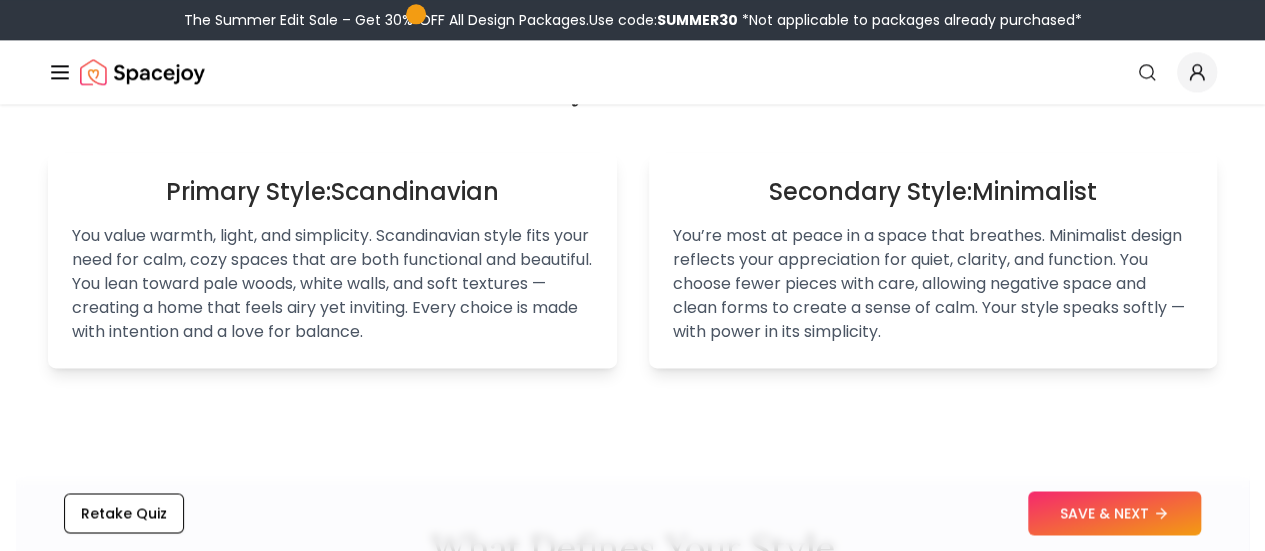 scroll, scrollTop: 1200, scrollLeft: 0, axis: vertical 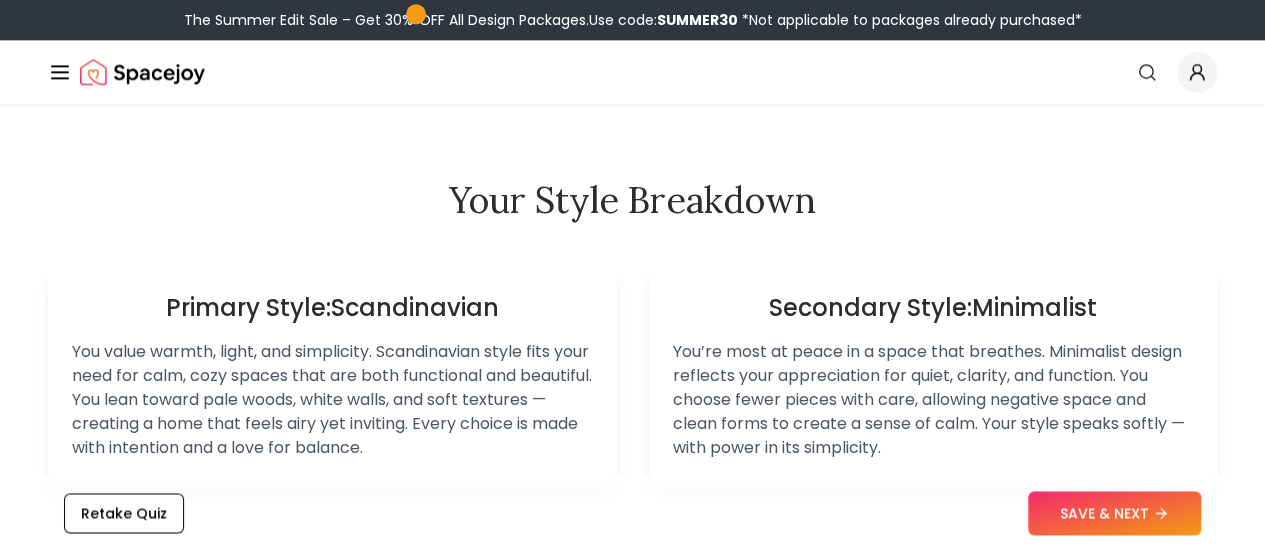 click on "Secondary Style:  Minimalist" at bounding box center (933, 308) 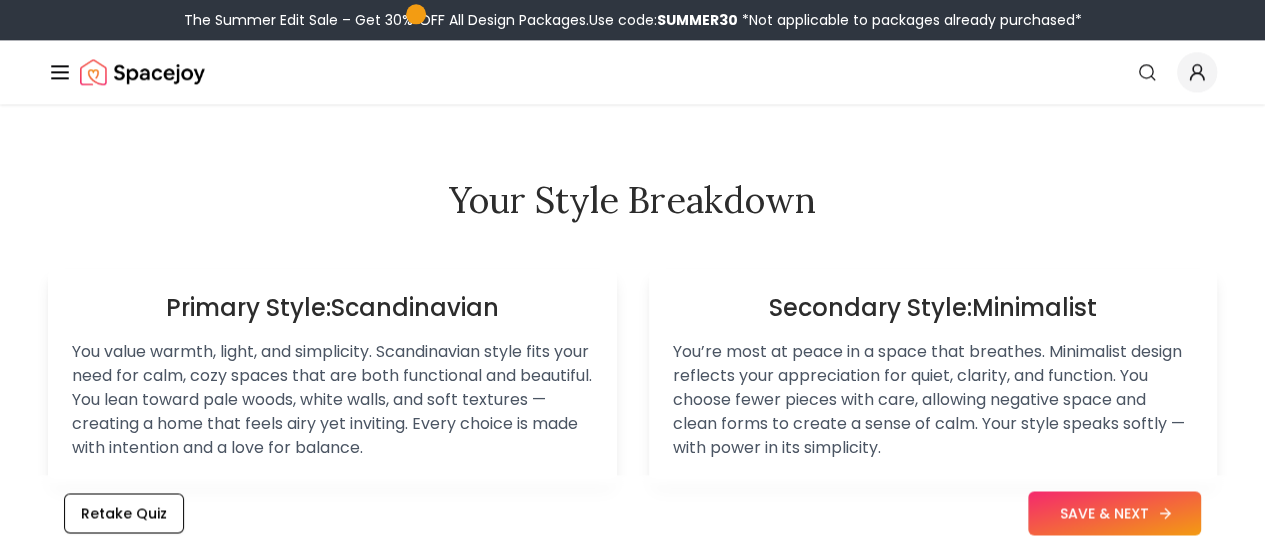 click on "SAVE & NEXT" at bounding box center (1114, 513) 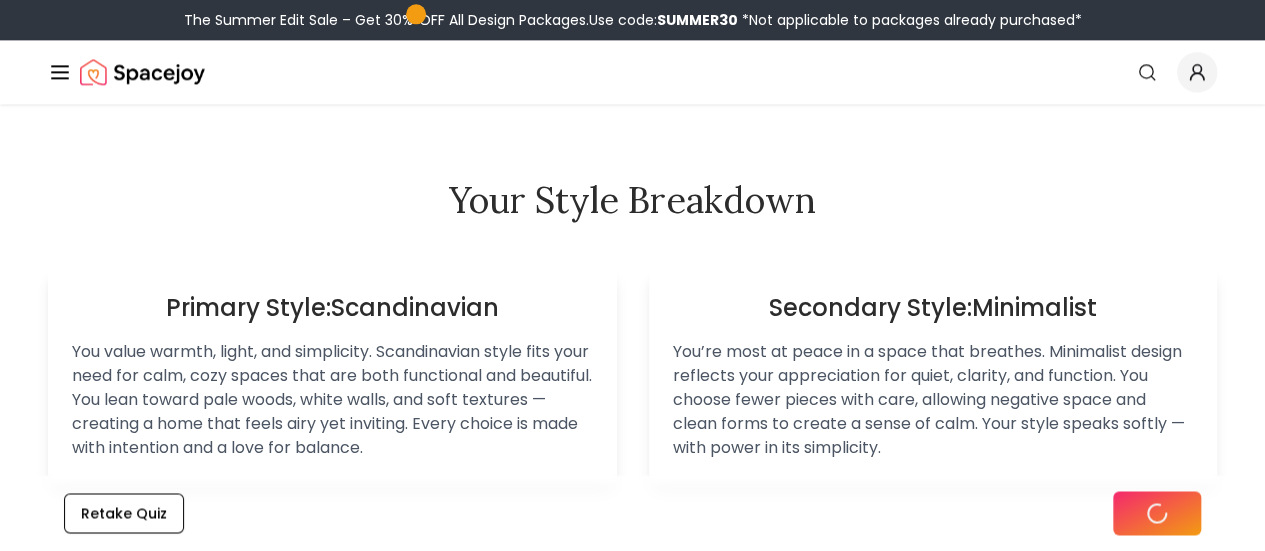 scroll, scrollTop: 1220, scrollLeft: 0, axis: vertical 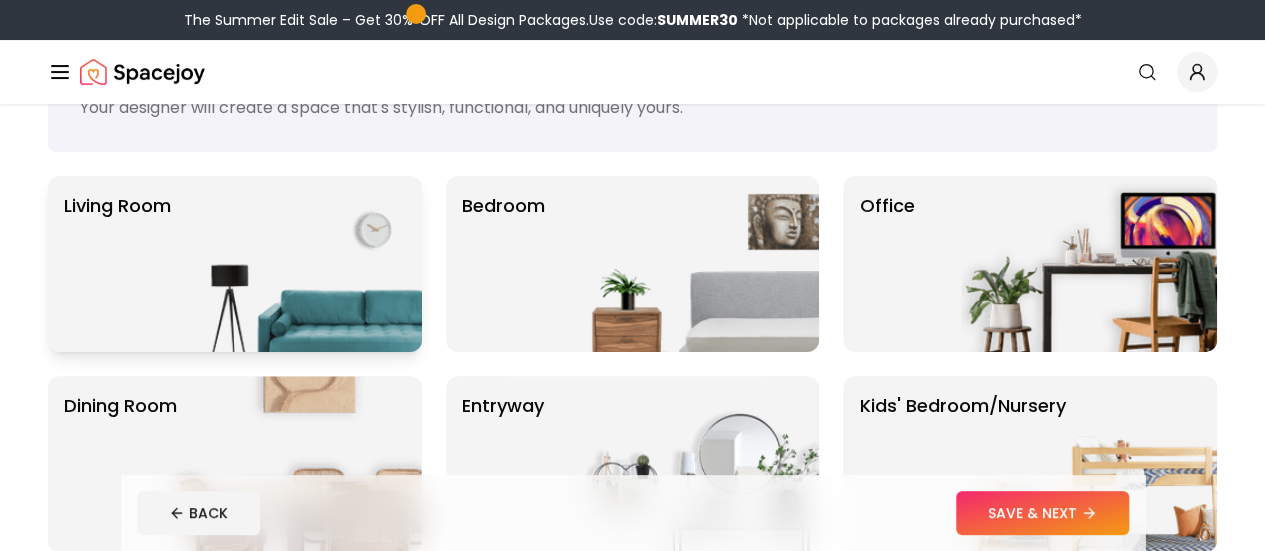click at bounding box center [294, 264] 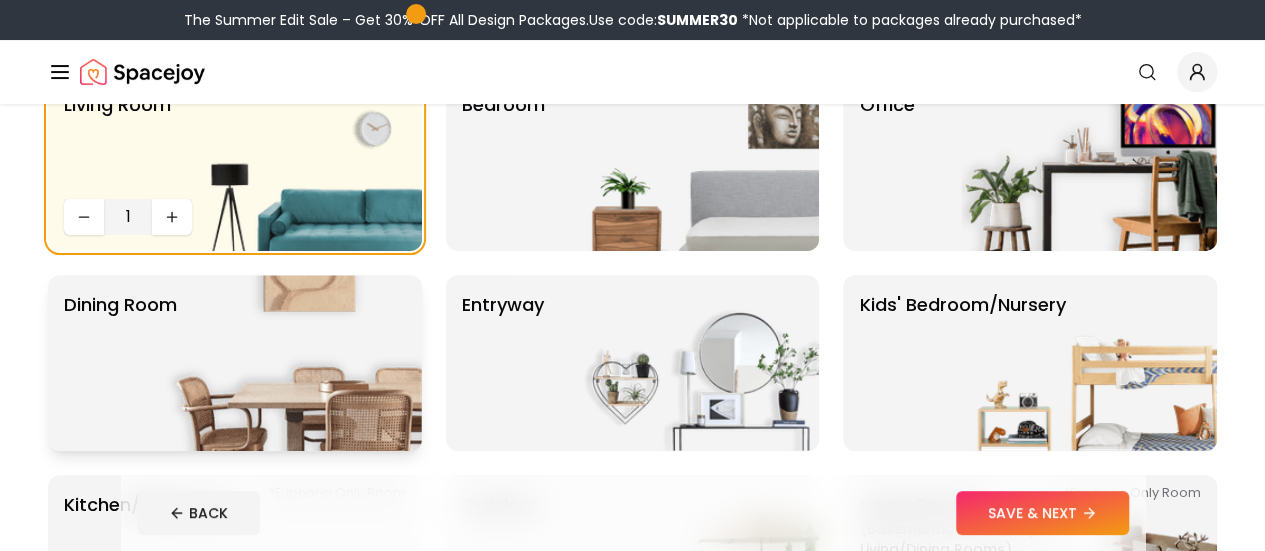 scroll, scrollTop: 200, scrollLeft: 0, axis: vertical 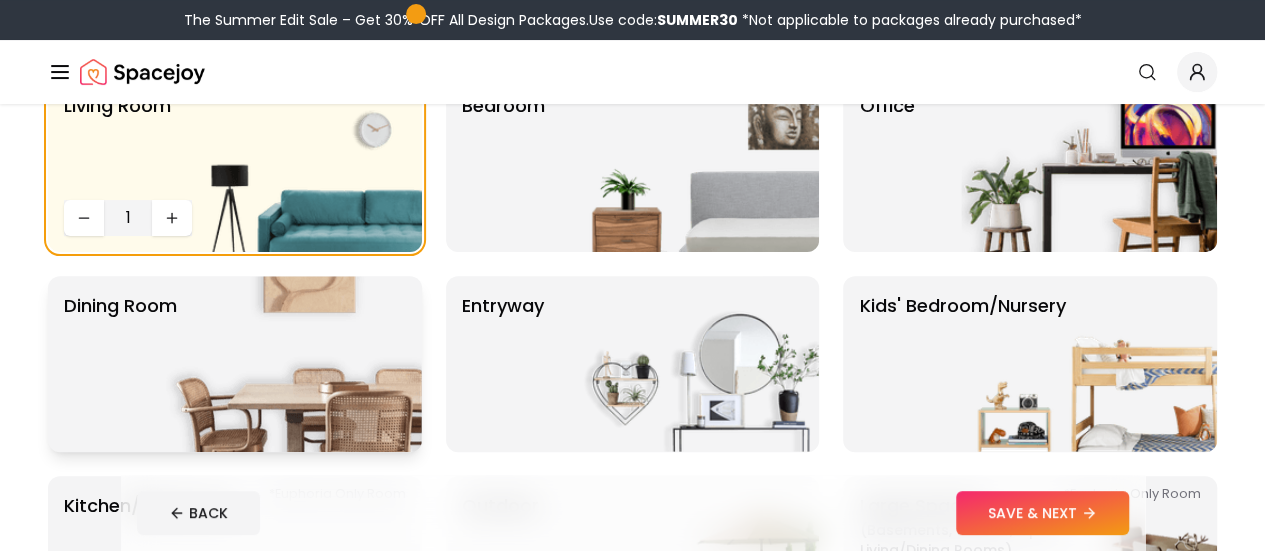 click at bounding box center (294, 364) 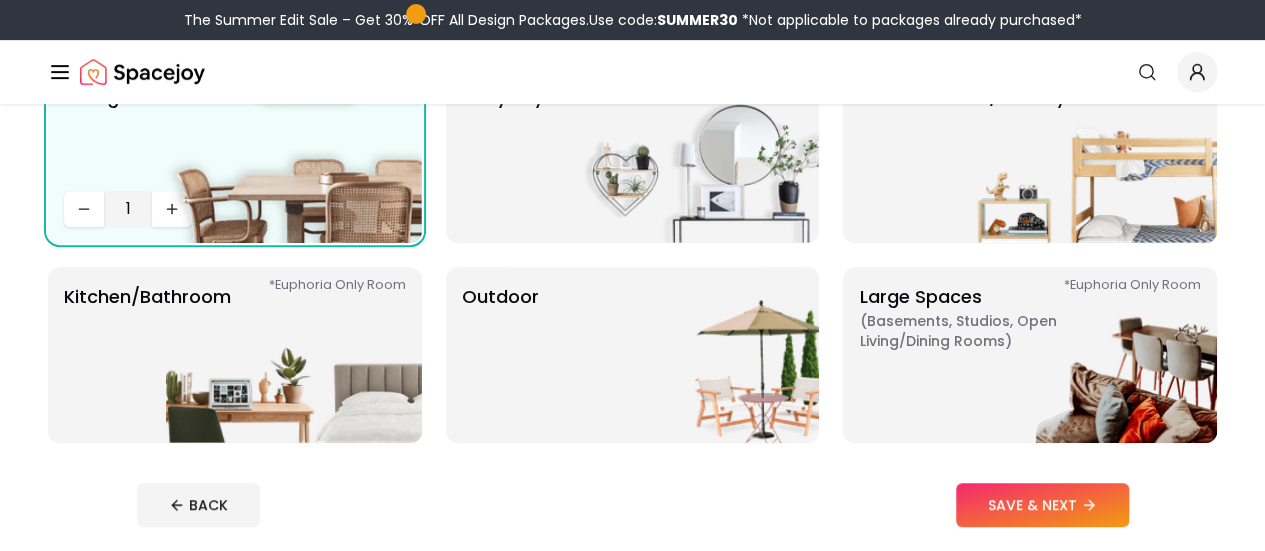 scroll, scrollTop: 500, scrollLeft: 0, axis: vertical 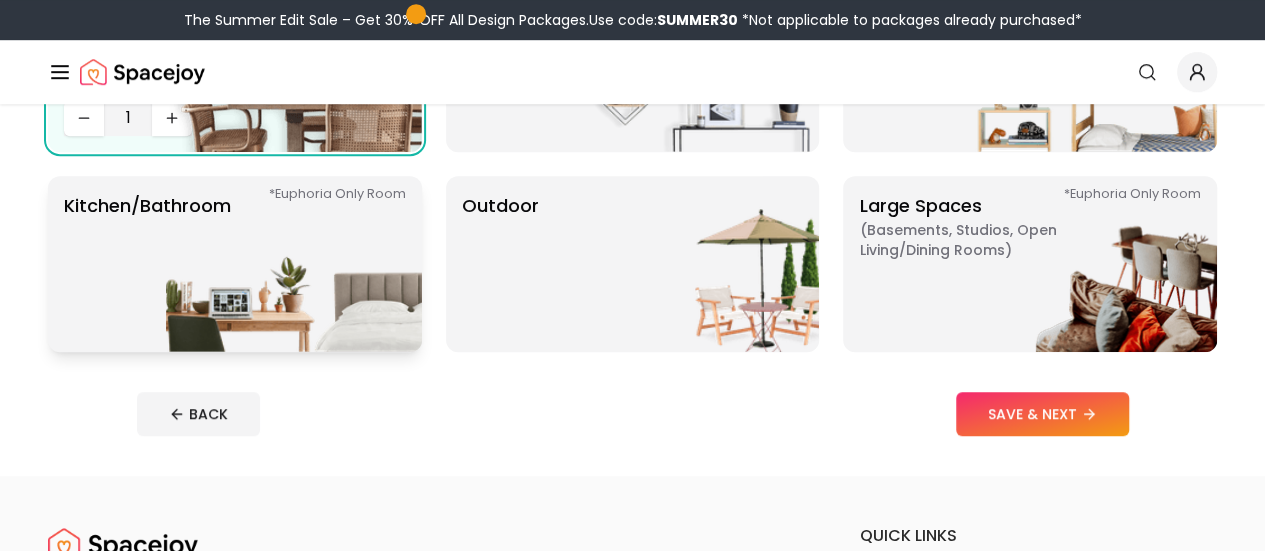 click at bounding box center (294, 264) 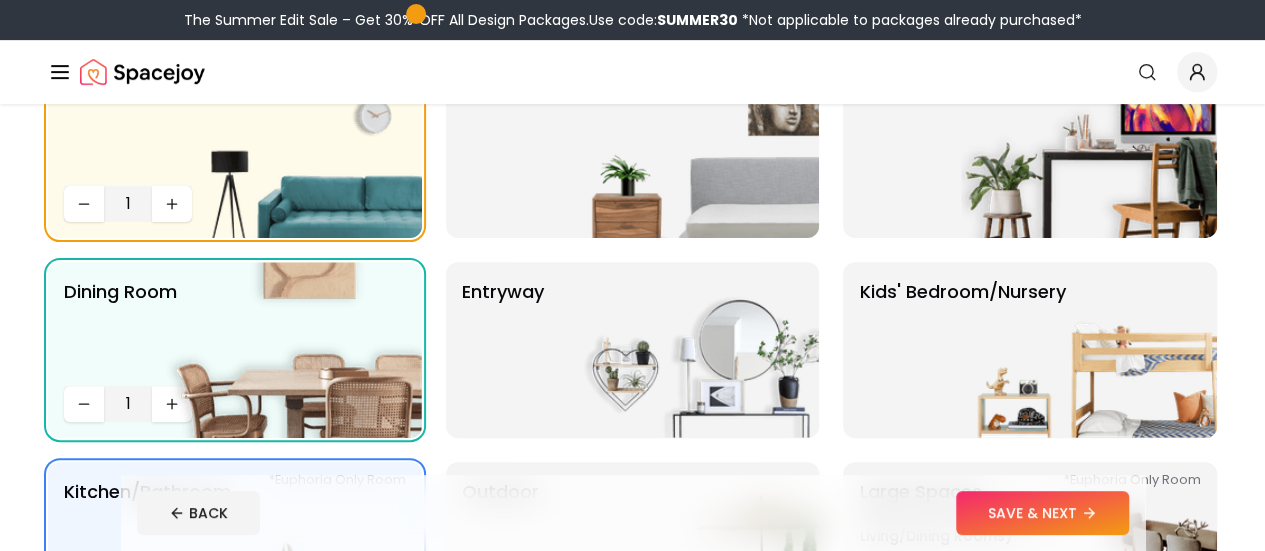 scroll, scrollTop: 100, scrollLeft: 0, axis: vertical 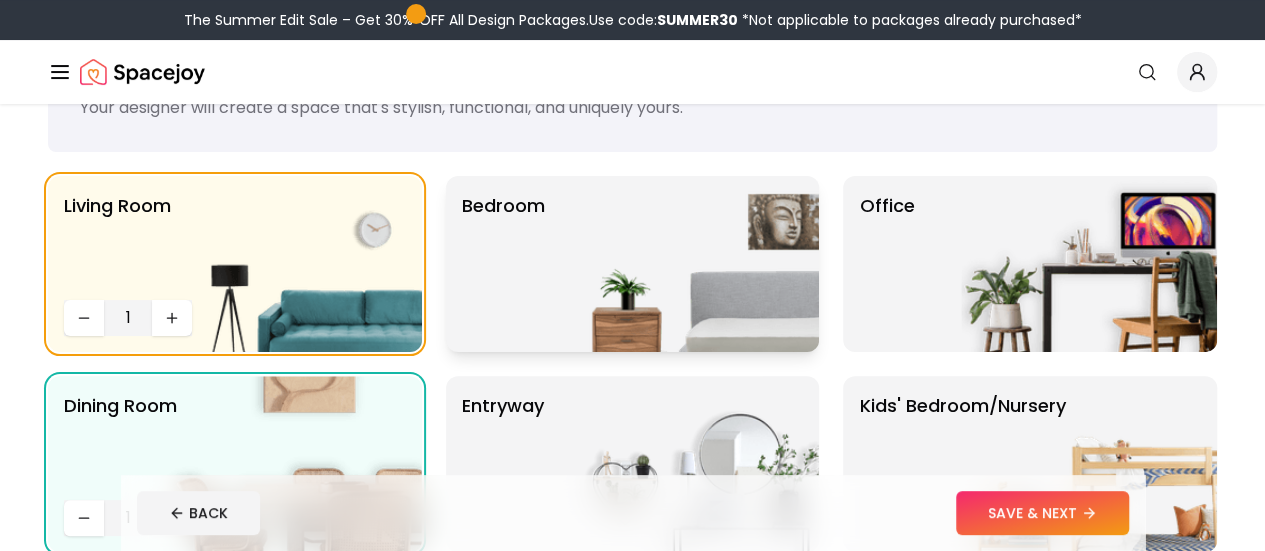 click at bounding box center (691, 264) 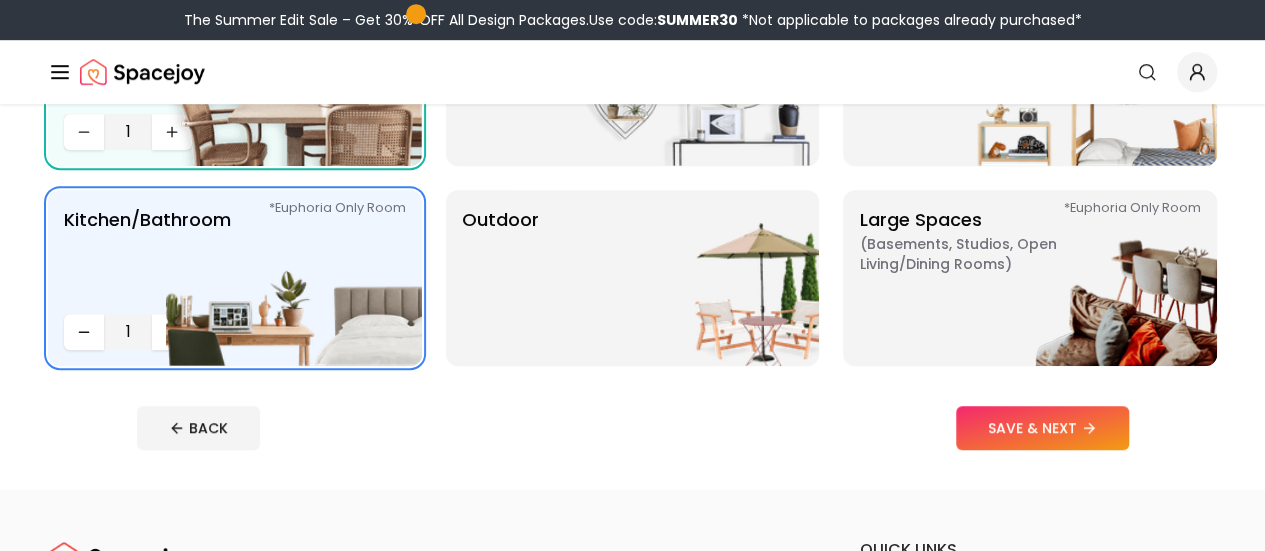 scroll, scrollTop: 500, scrollLeft: 0, axis: vertical 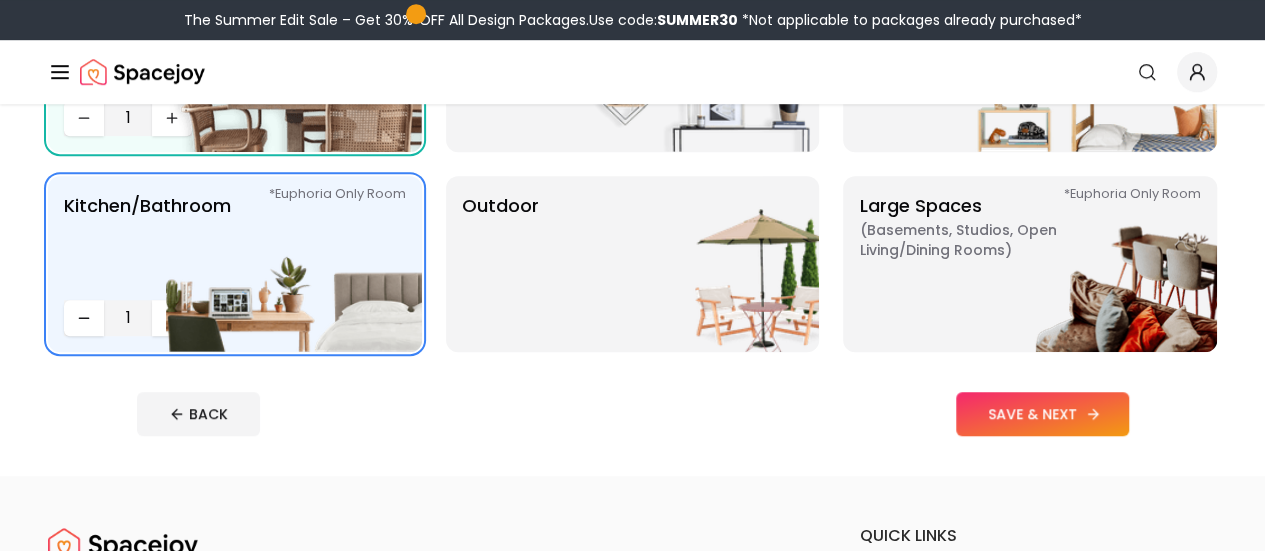 click on "SAVE & NEXT" at bounding box center (1042, 414) 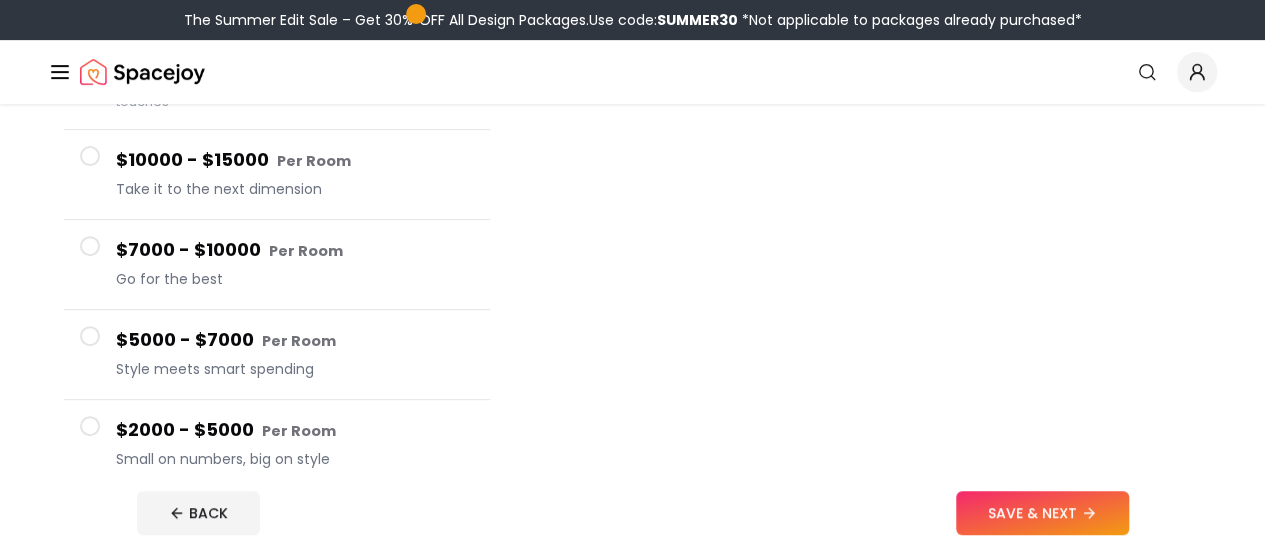 scroll, scrollTop: 500, scrollLeft: 0, axis: vertical 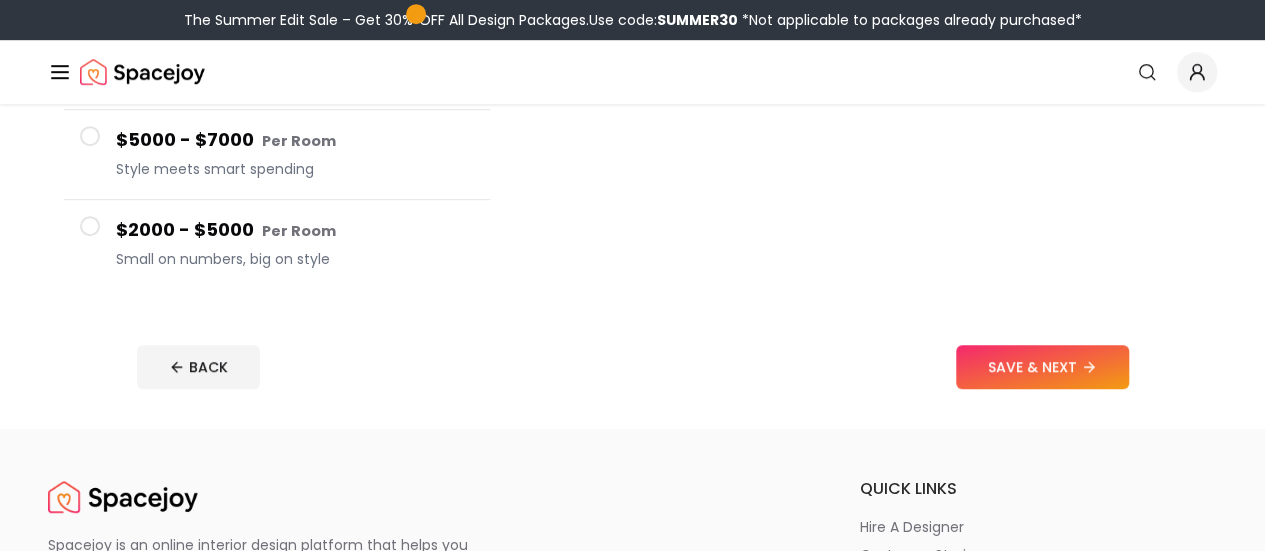 click on "$2000 - $5000    Per Room" at bounding box center (295, 230) 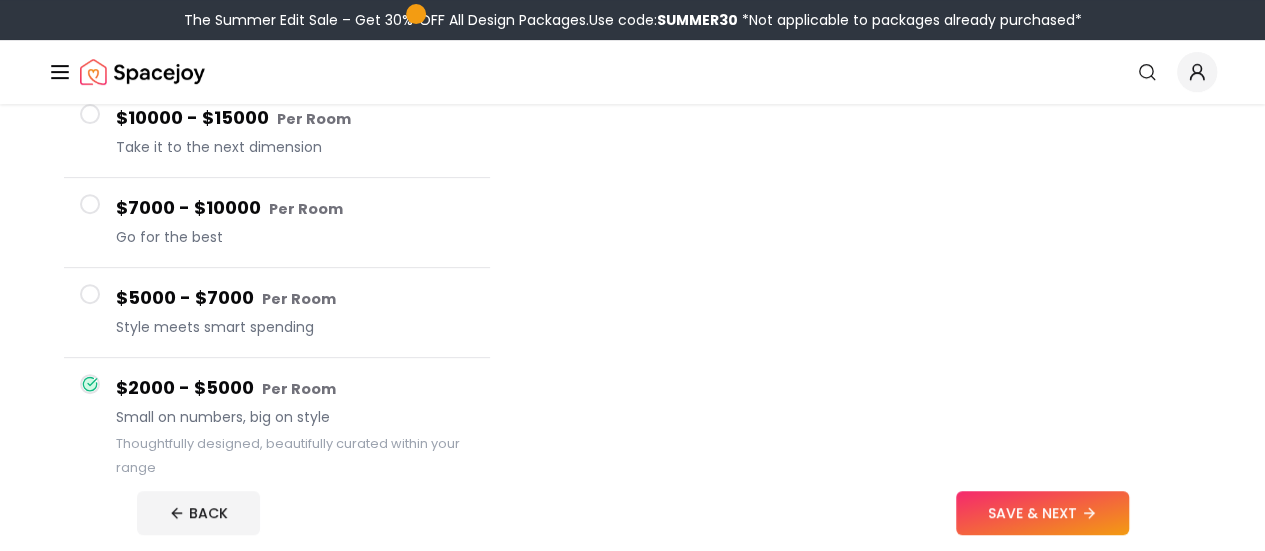scroll, scrollTop: 476, scrollLeft: 0, axis: vertical 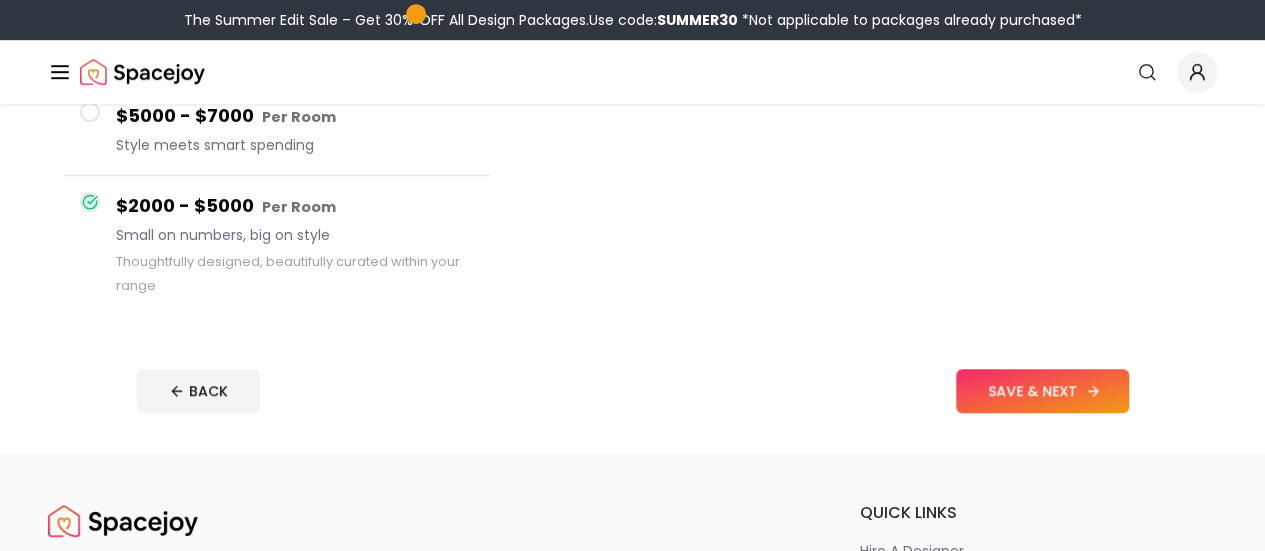 click on "SAVE & NEXT" at bounding box center (1042, 391) 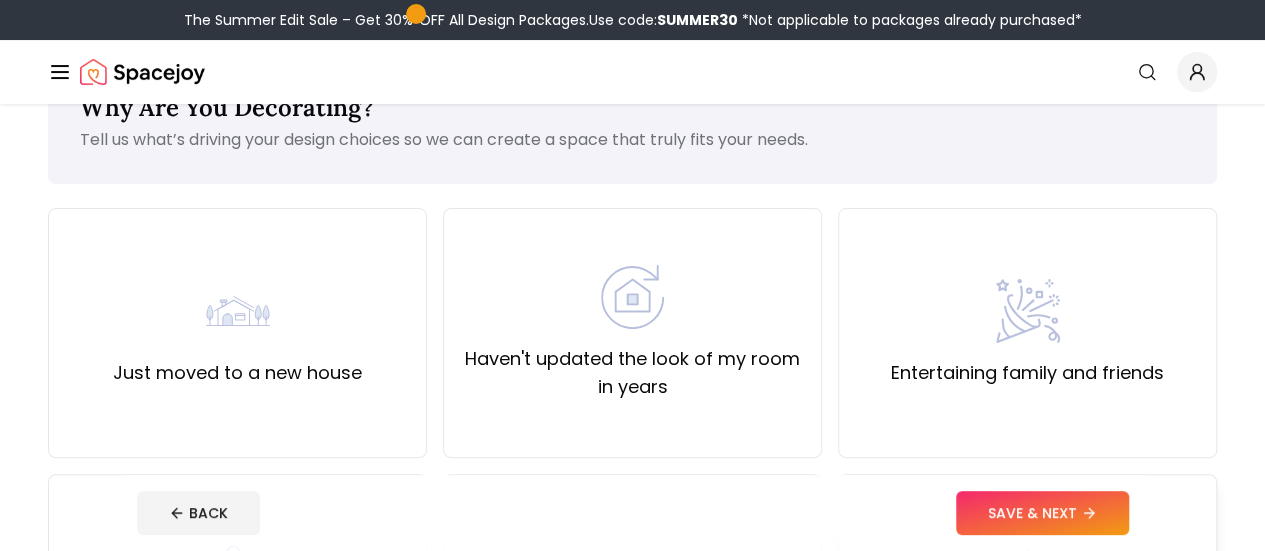 scroll, scrollTop: 100, scrollLeft: 0, axis: vertical 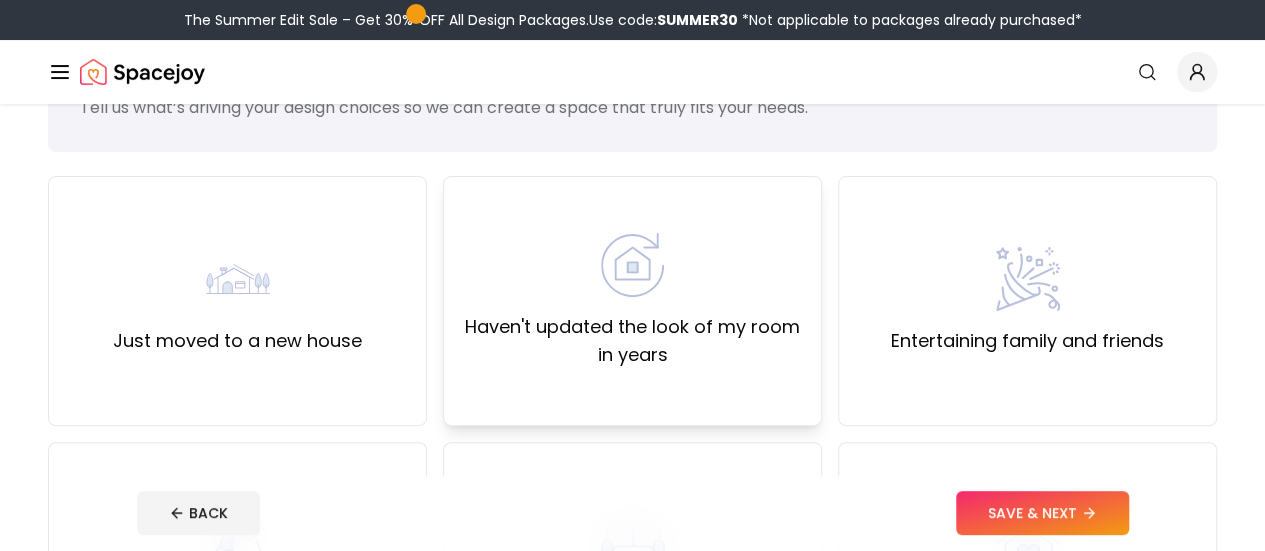 click at bounding box center [633, 265] 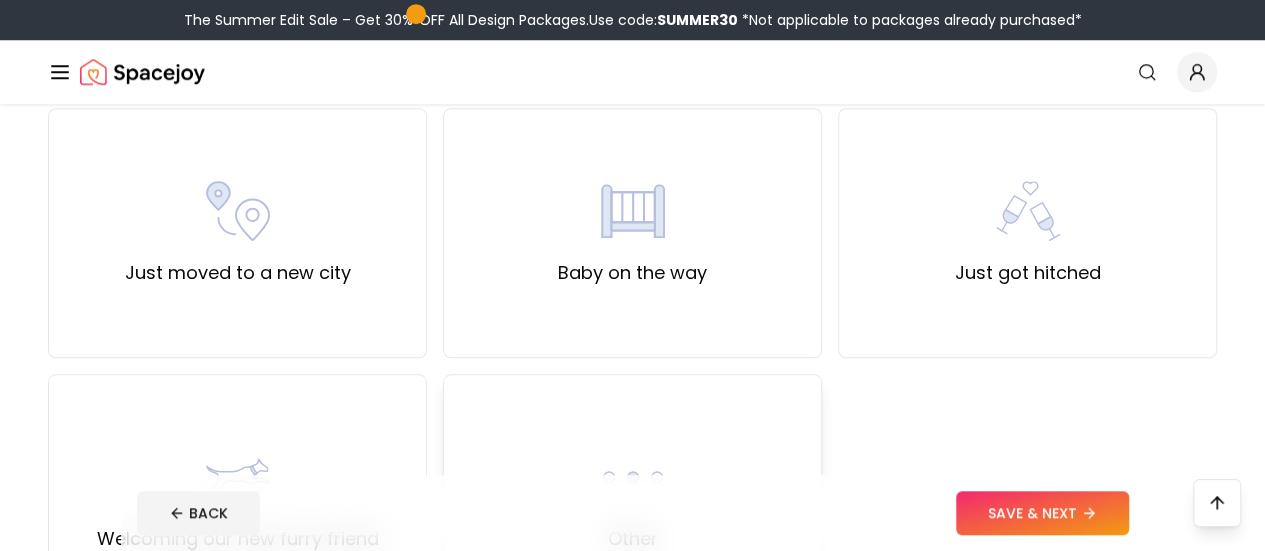 scroll, scrollTop: 300, scrollLeft: 0, axis: vertical 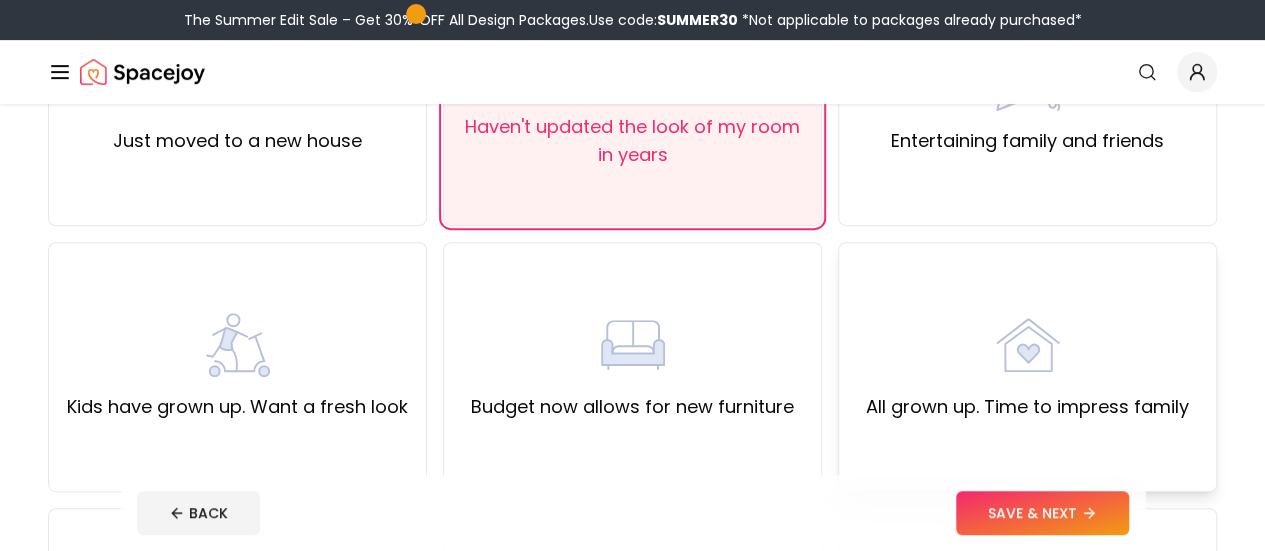 click on "All grown up. Time to impress family" at bounding box center [1027, 367] 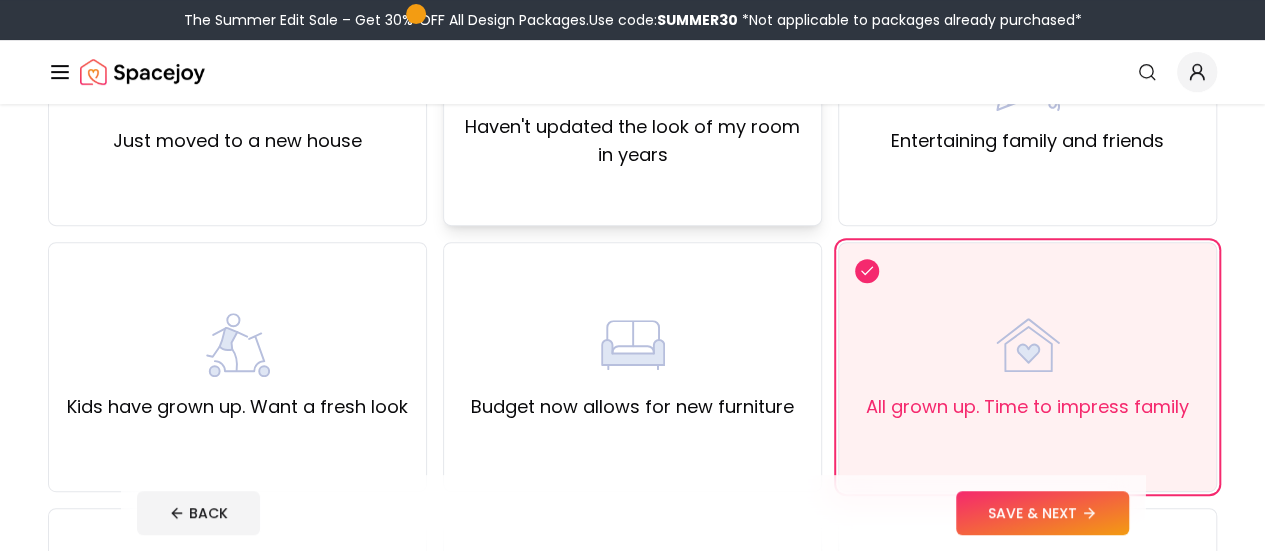 click on "Haven't updated the look of my room in years" at bounding box center (632, 141) 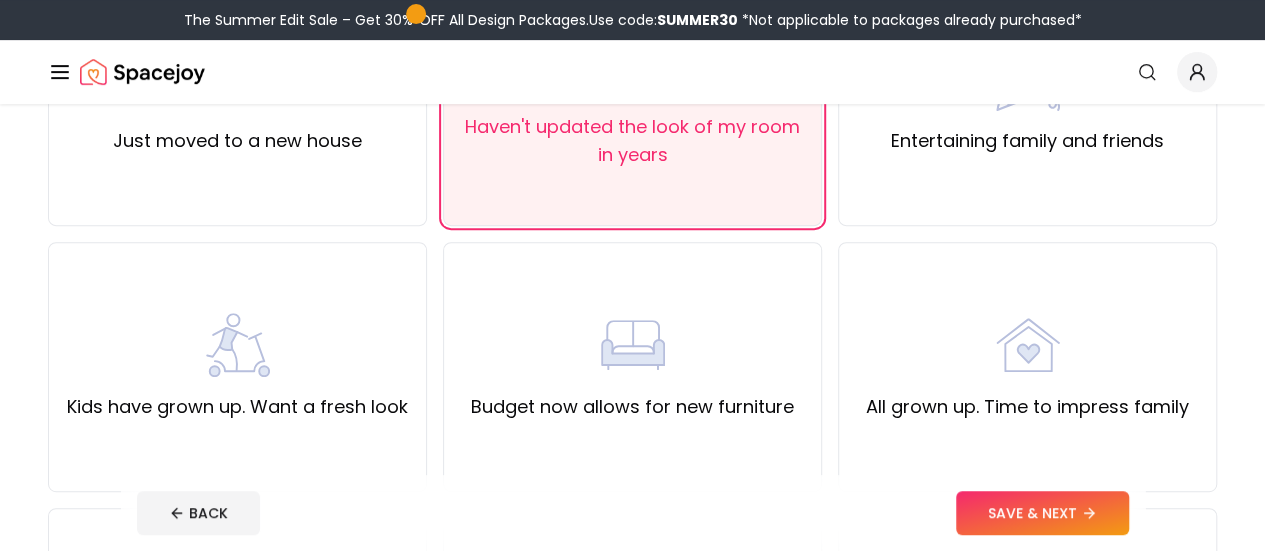 click on "SAVE & NEXT" at bounding box center [1042, 513] 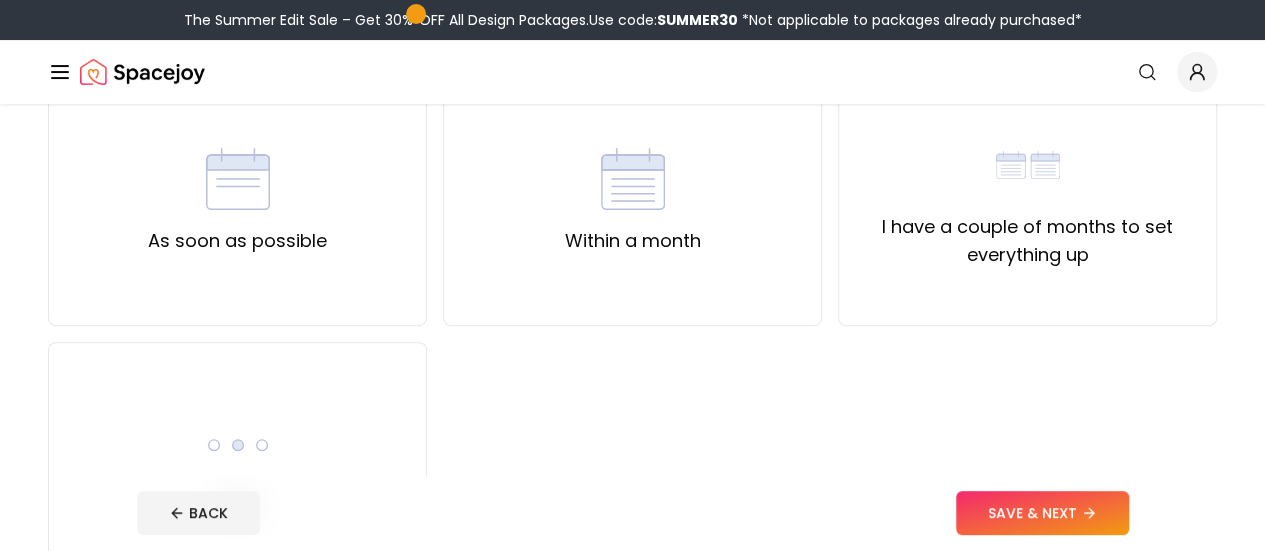 scroll, scrollTop: 100, scrollLeft: 0, axis: vertical 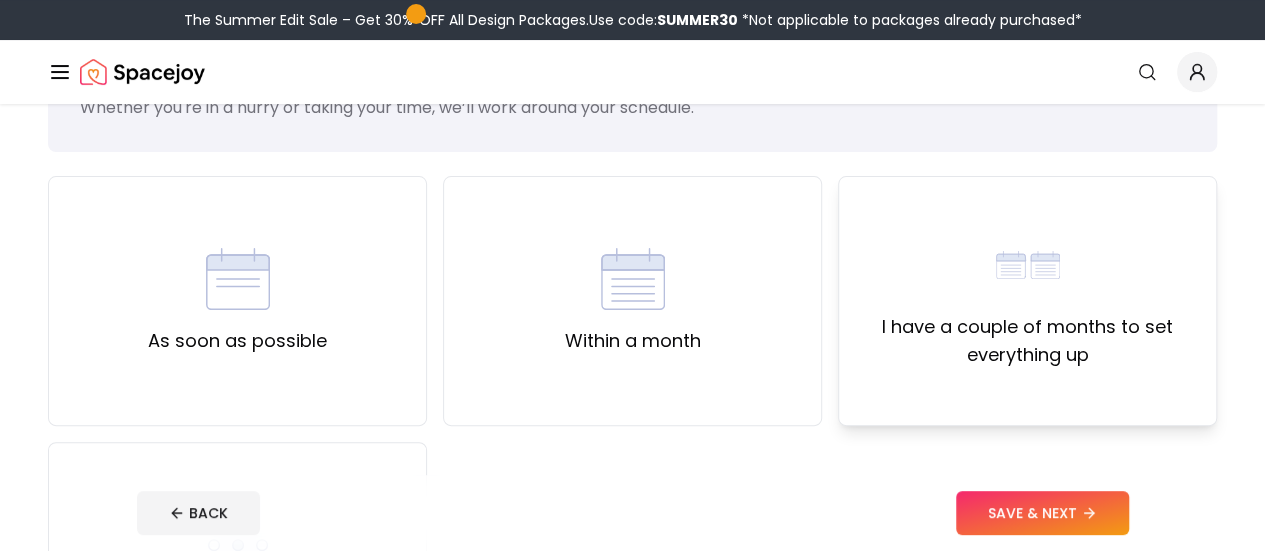 click on "I have a couple of months to set everything up" at bounding box center (1027, 341) 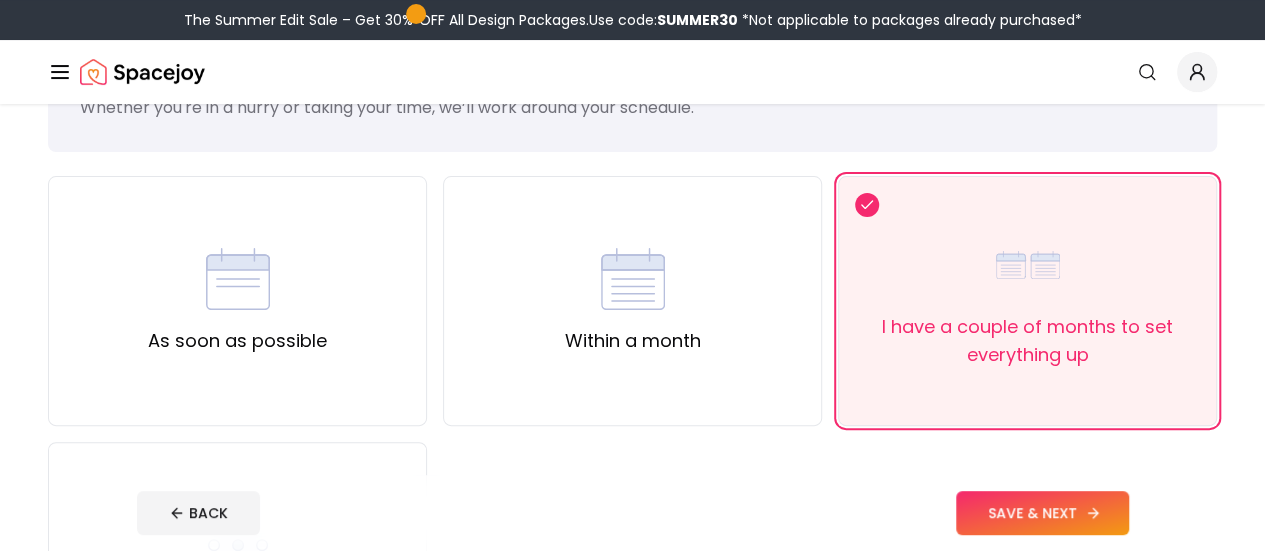 click on "SAVE & NEXT" at bounding box center (1042, 513) 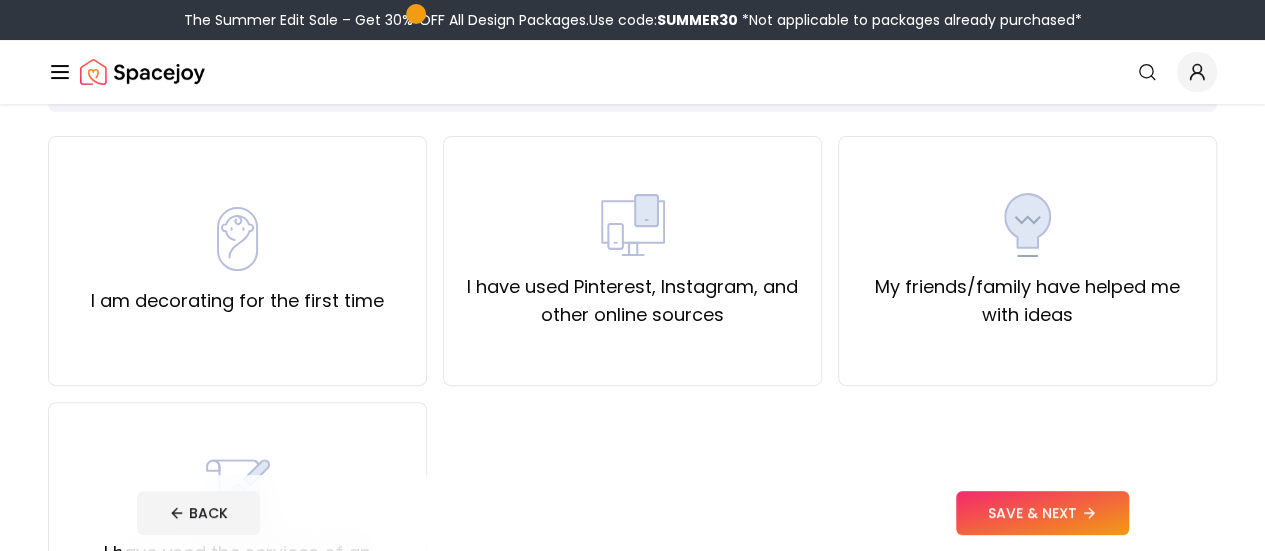 scroll, scrollTop: 0, scrollLeft: 0, axis: both 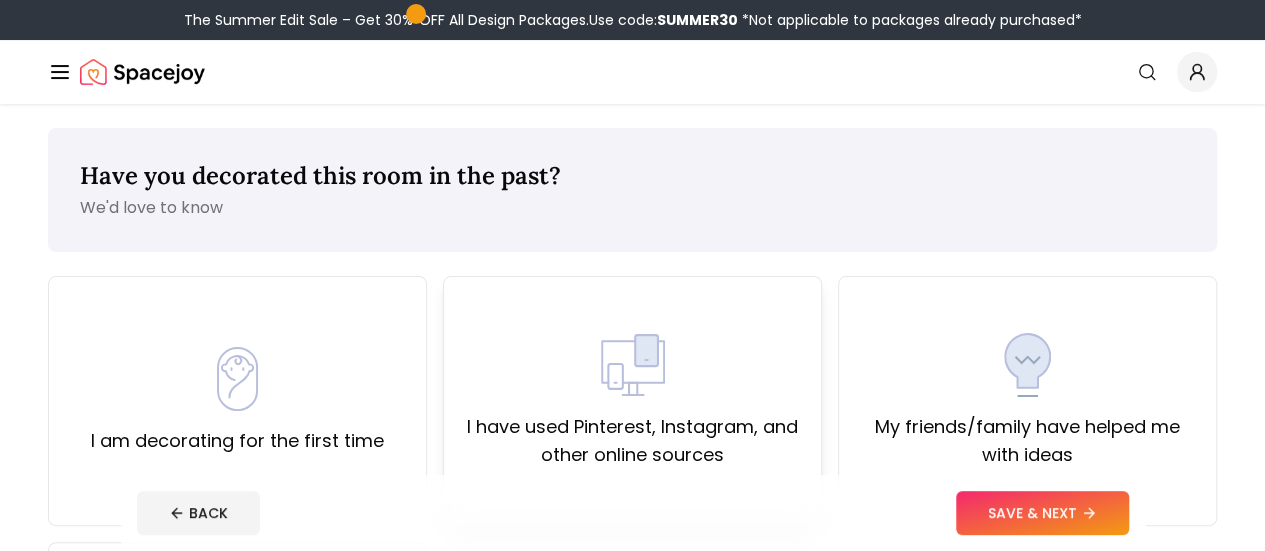 click on "I have used Pinterest, Instagram, and other online sources" at bounding box center (632, 401) 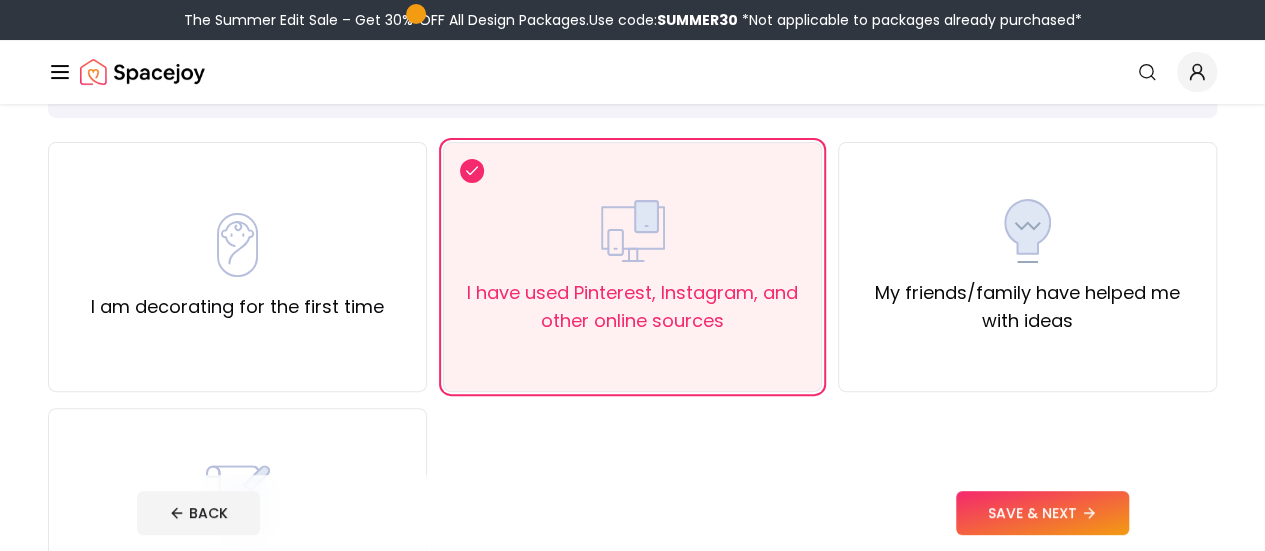 scroll, scrollTop: 200, scrollLeft: 0, axis: vertical 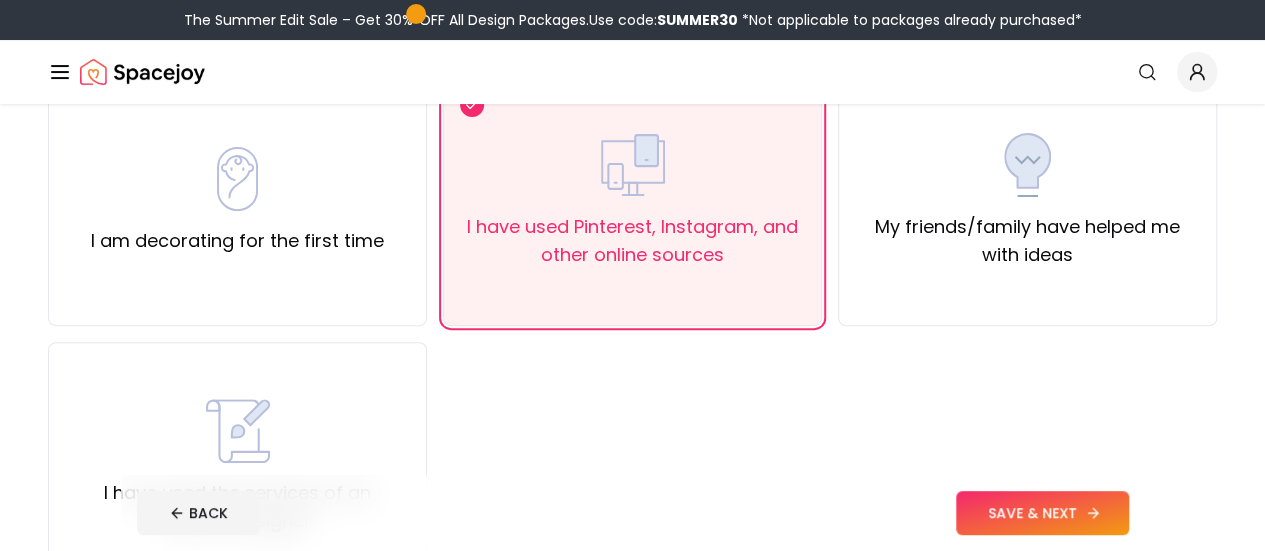 click on "SAVE & NEXT" at bounding box center [1042, 513] 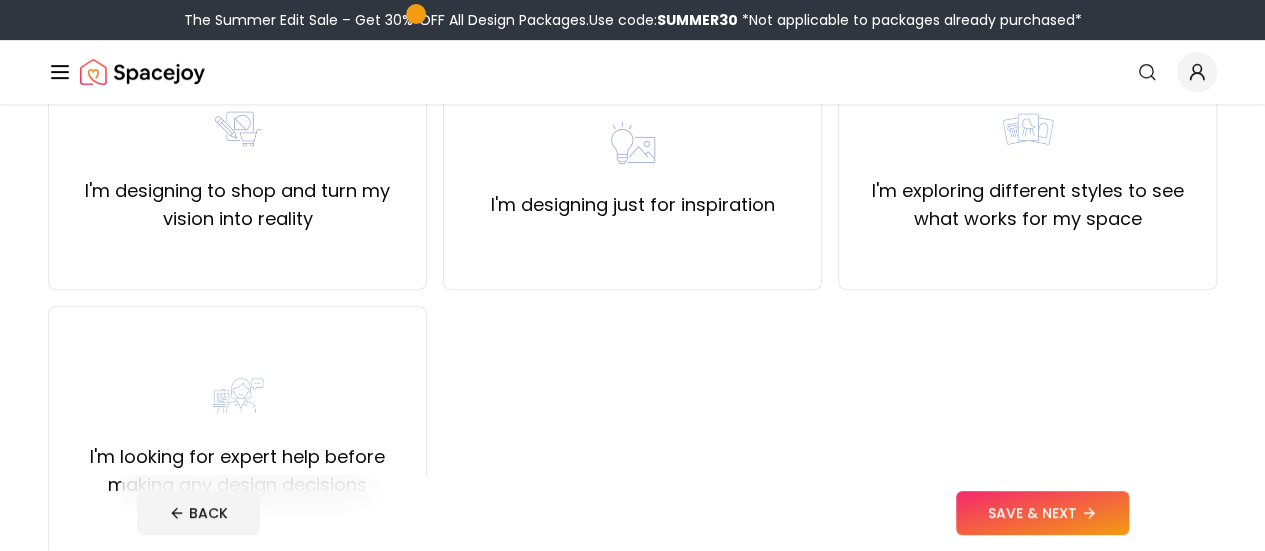 scroll, scrollTop: 100, scrollLeft: 0, axis: vertical 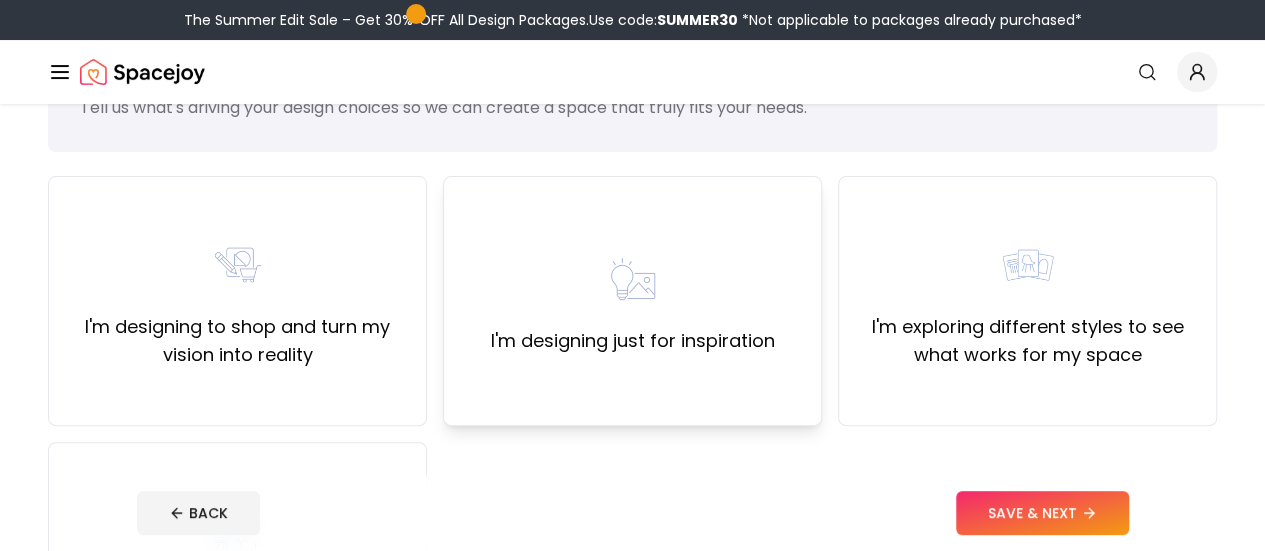 click on "I'm designing just for inspiration" at bounding box center [633, 301] 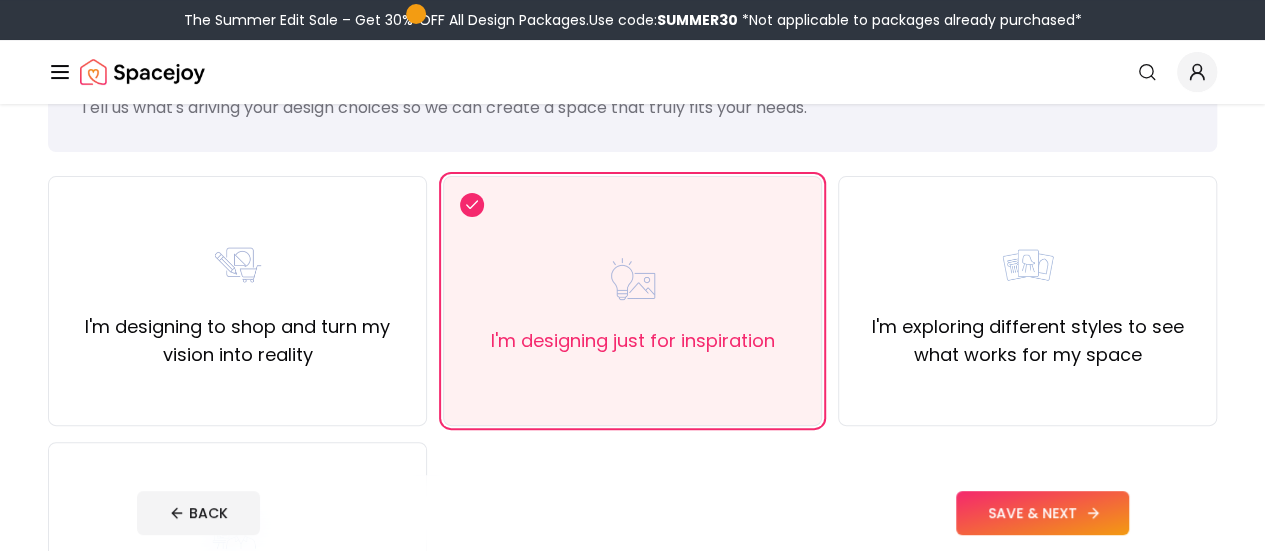 click on "SAVE & NEXT" at bounding box center (1042, 513) 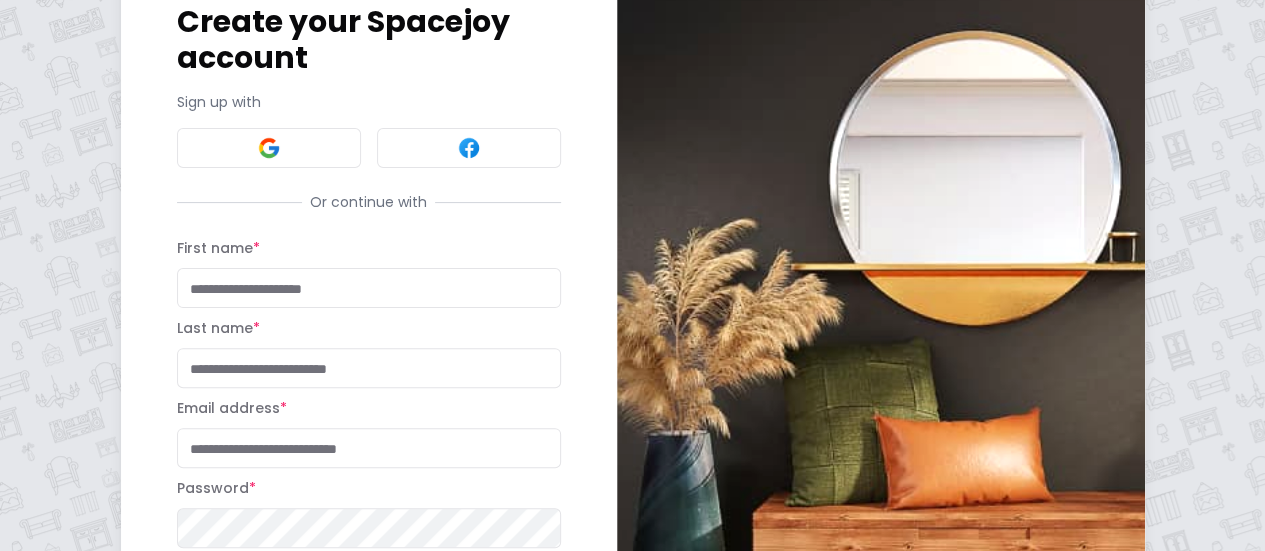 scroll, scrollTop: 0, scrollLeft: 0, axis: both 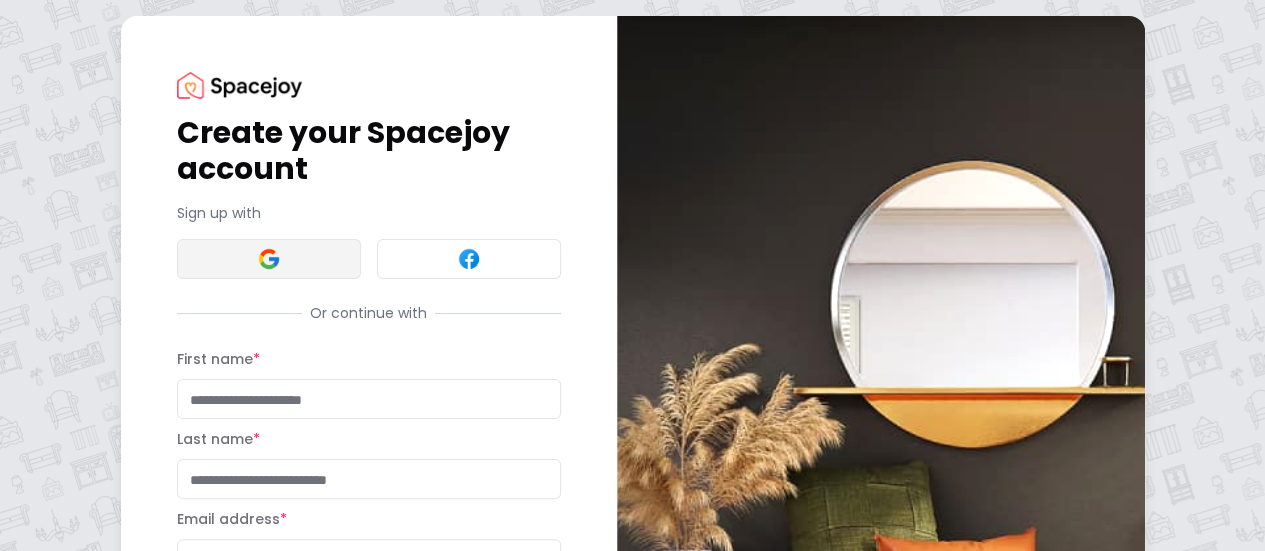 click at bounding box center (269, 259) 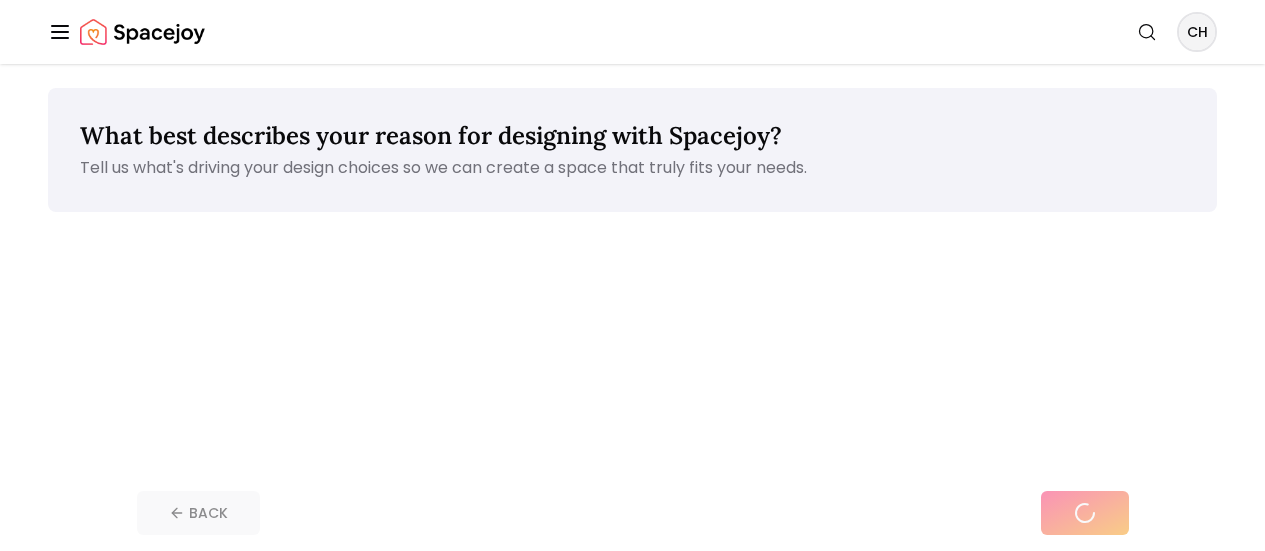 scroll, scrollTop: 0, scrollLeft: 0, axis: both 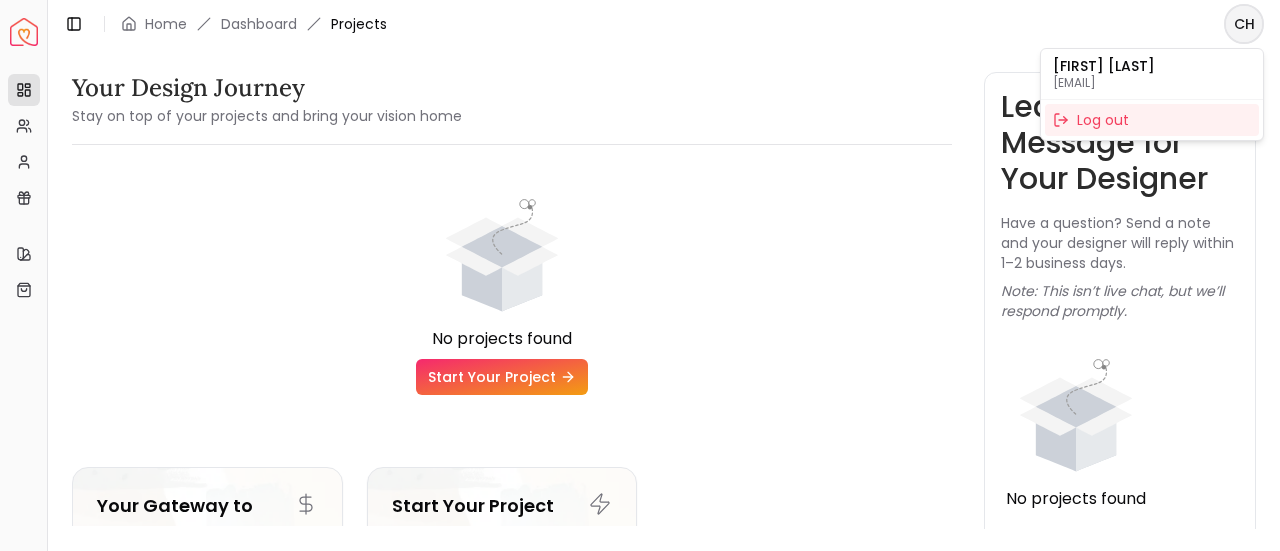 click on "Spacejoy Dashboard Overview Projects My Referrals My Profile Gift Card Balance Quick Links My Style My Store Toggle Sidebar Home Dashboard Projects CH Your Design Journey Stay on top of your projects and bring your vision home No projects found Start Your Project   Your Gateway to Affordable Designer Furniture Explore the Spacejoy Store. Discover exclusive, boutique brands with designer quality at budget-friendly prices. Browse Store   Start Your Project Start your journey to create a beautifully designed space. Start a project and let us match you with a designer. Let's bring your vision to life! Start Your Project   Leave a Message for Your Designer Have a question? Send a note and your designer will reply within 1–2 business days. Note: This isn’t live chat, but we’ll respond promptly. No projects found
[FIRST] [LAST] [EMAIL] Log out" at bounding box center (640, 275) 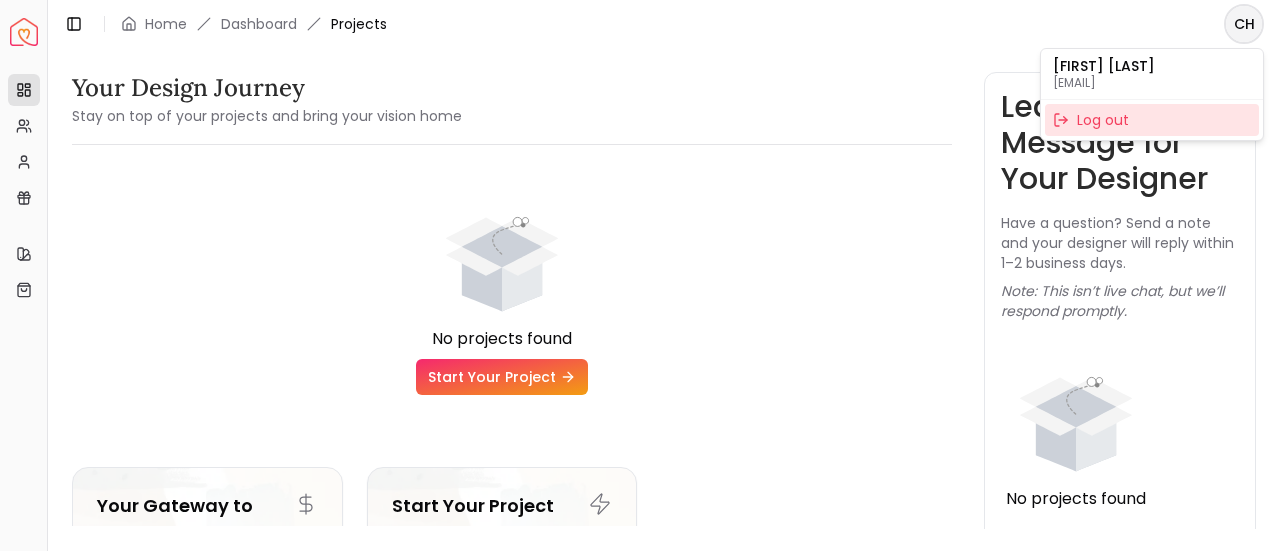 click on "Log out" at bounding box center (1152, 120) 